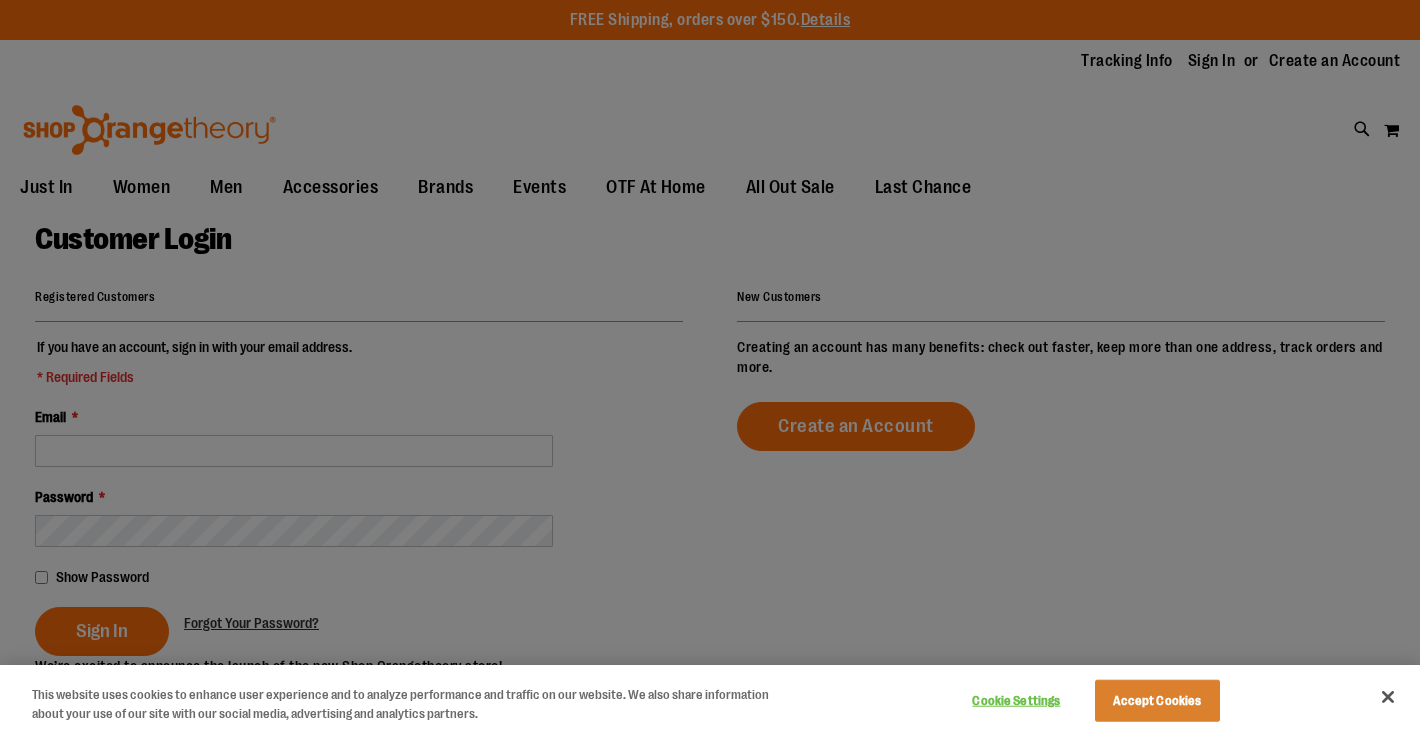 scroll, scrollTop: 0, scrollLeft: 0, axis: both 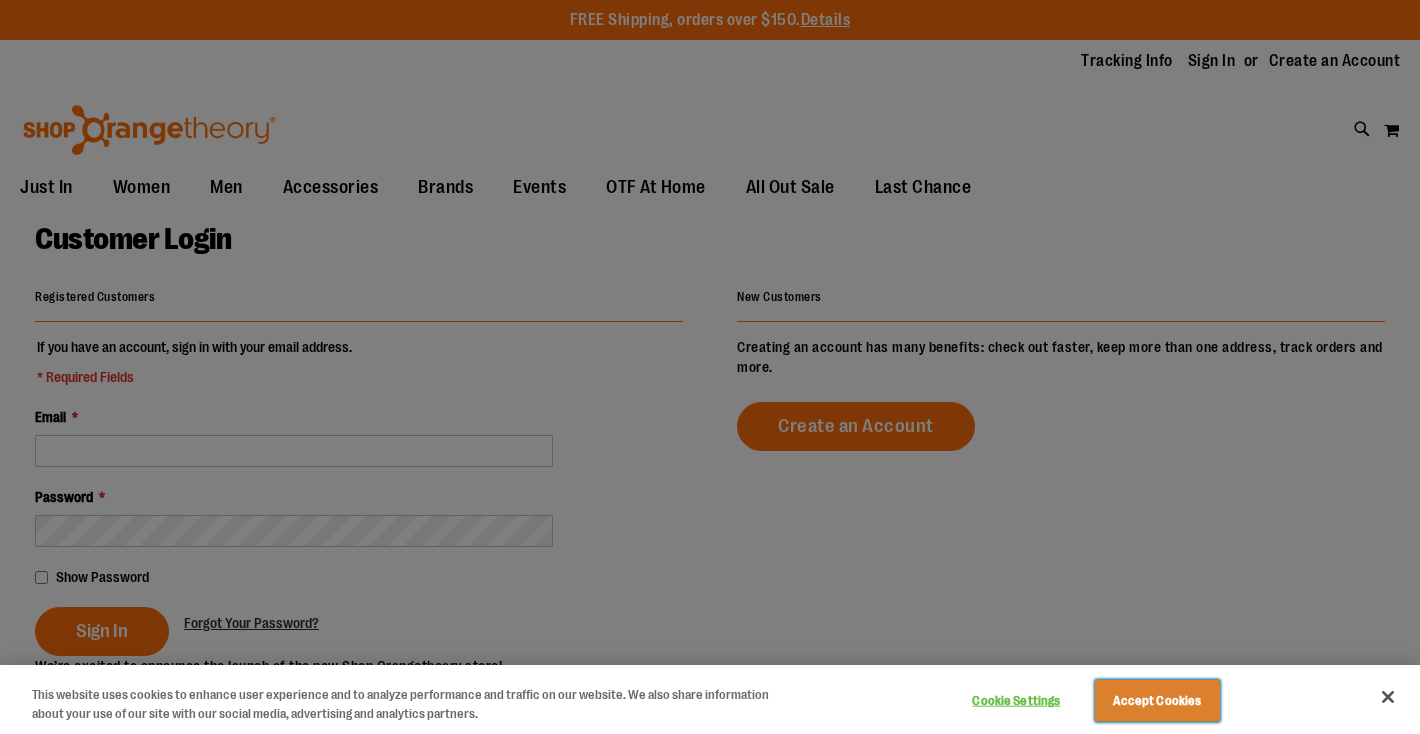 click on "Accept Cookies" at bounding box center (1157, 701) 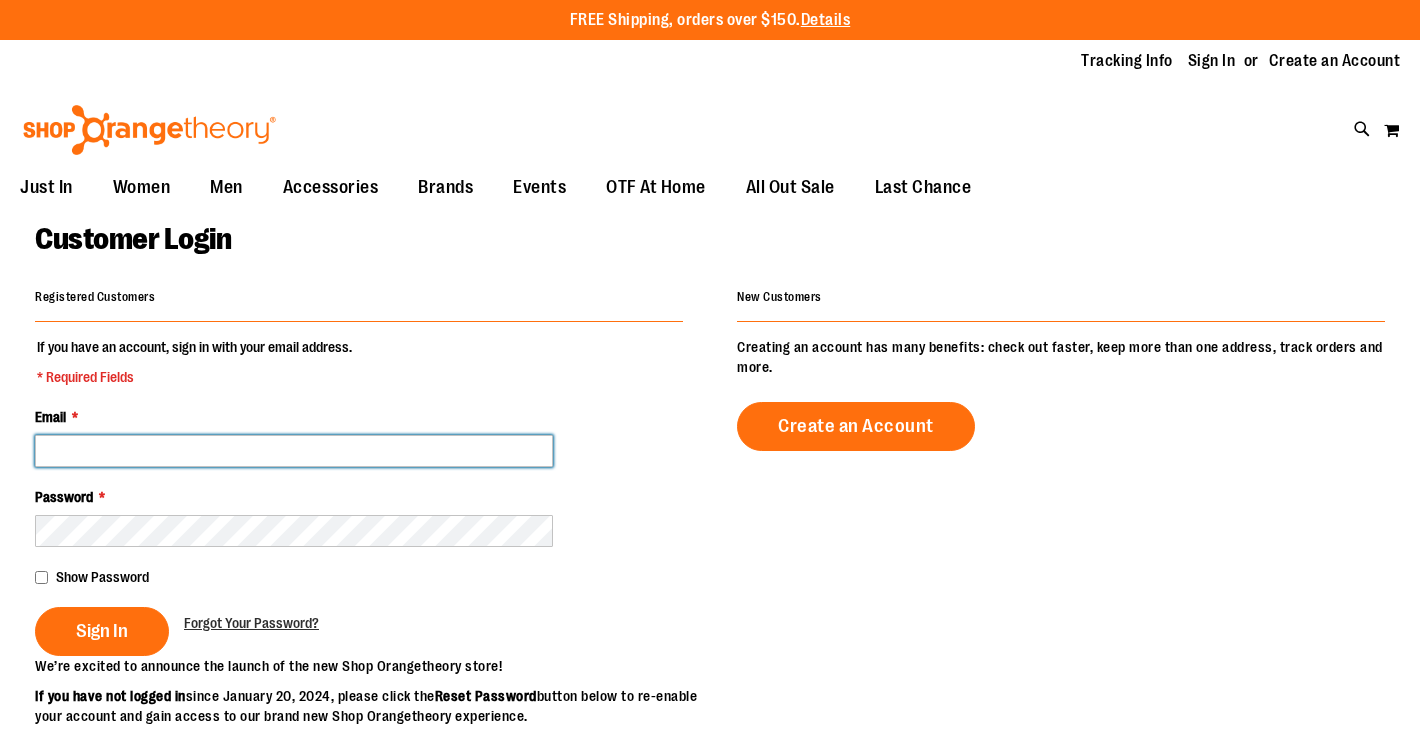 click on "Email *" at bounding box center [294, 451] 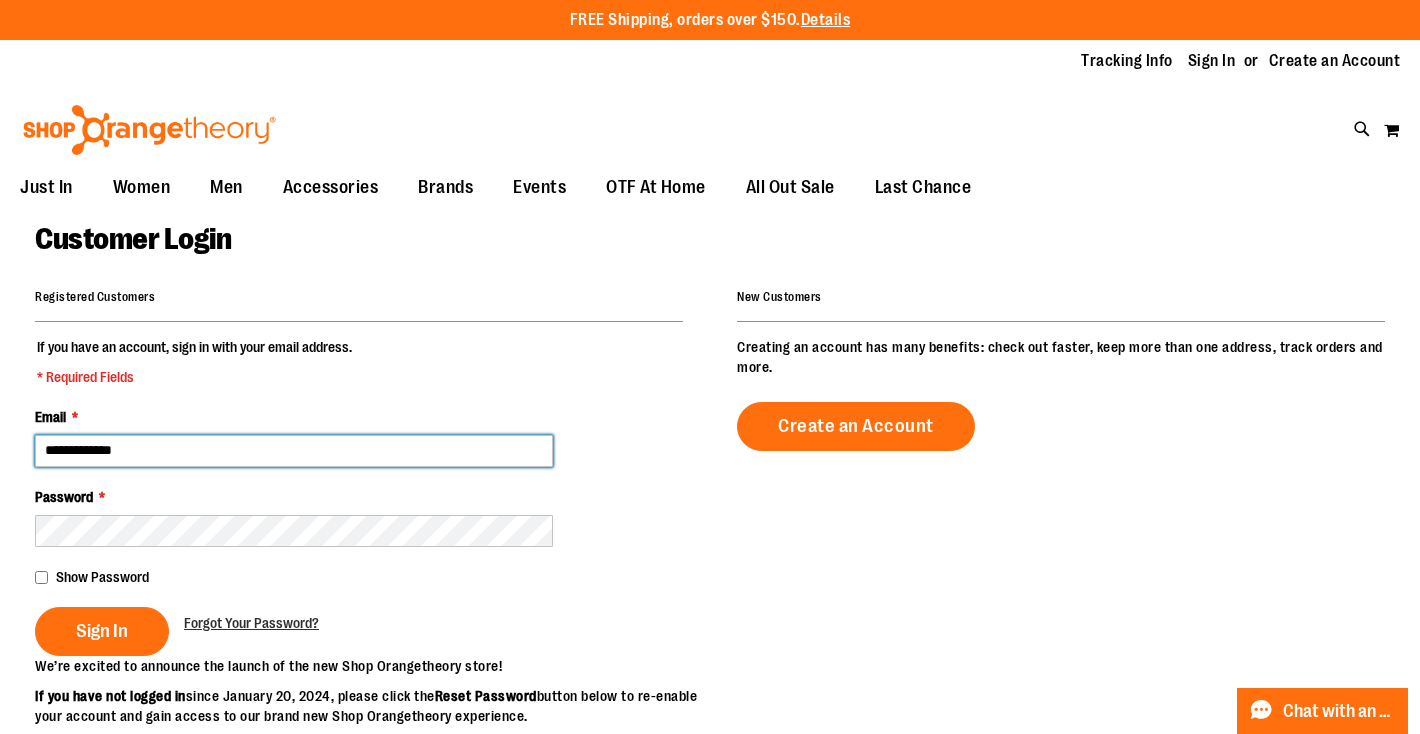 type on "**********" 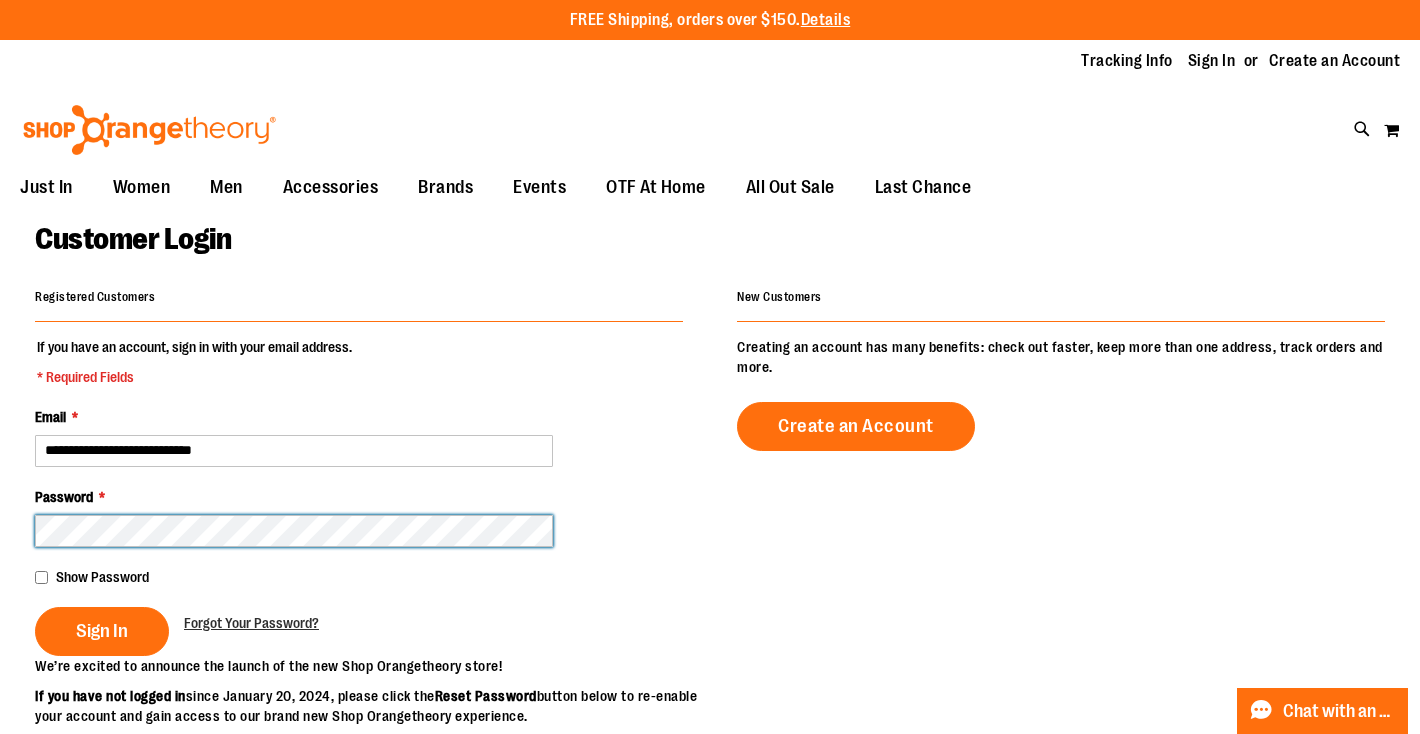 click on "Sign In" at bounding box center [102, 631] 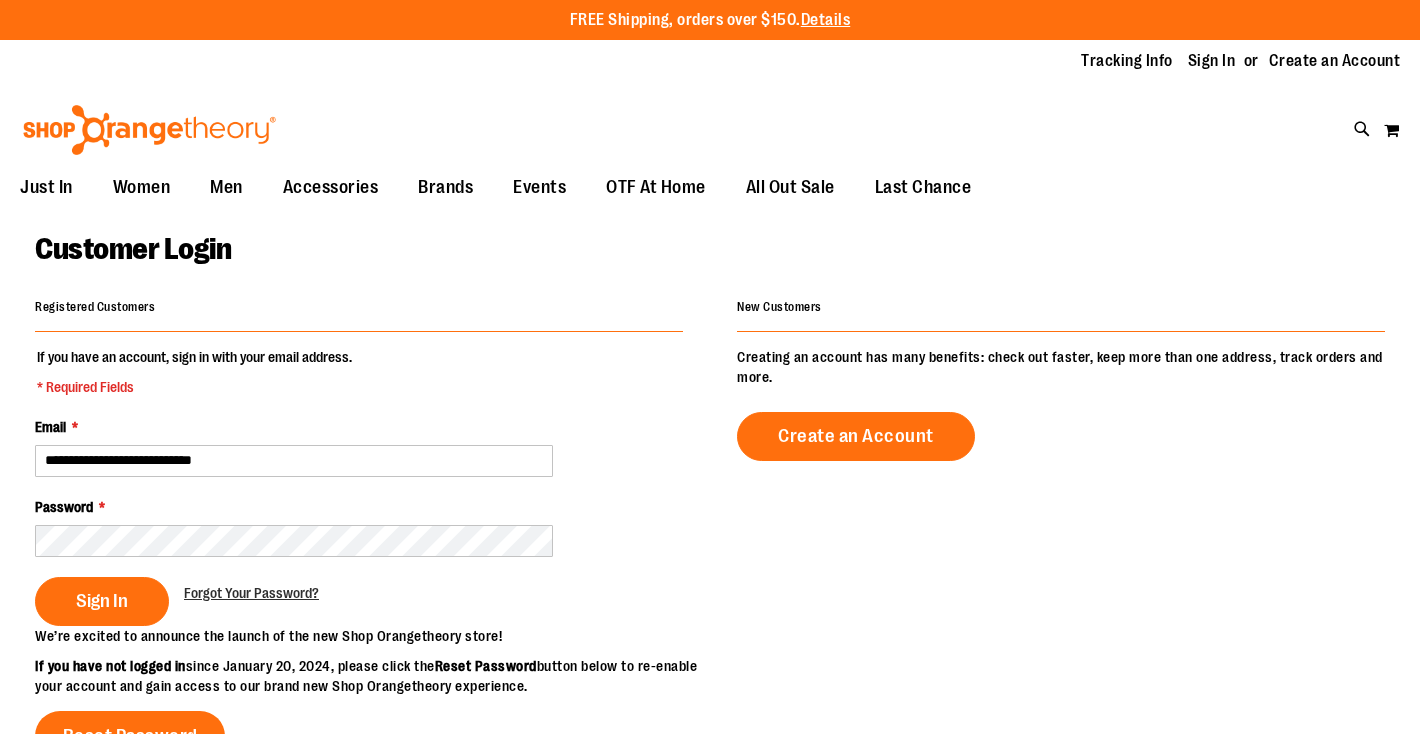 scroll, scrollTop: 0, scrollLeft: 0, axis: both 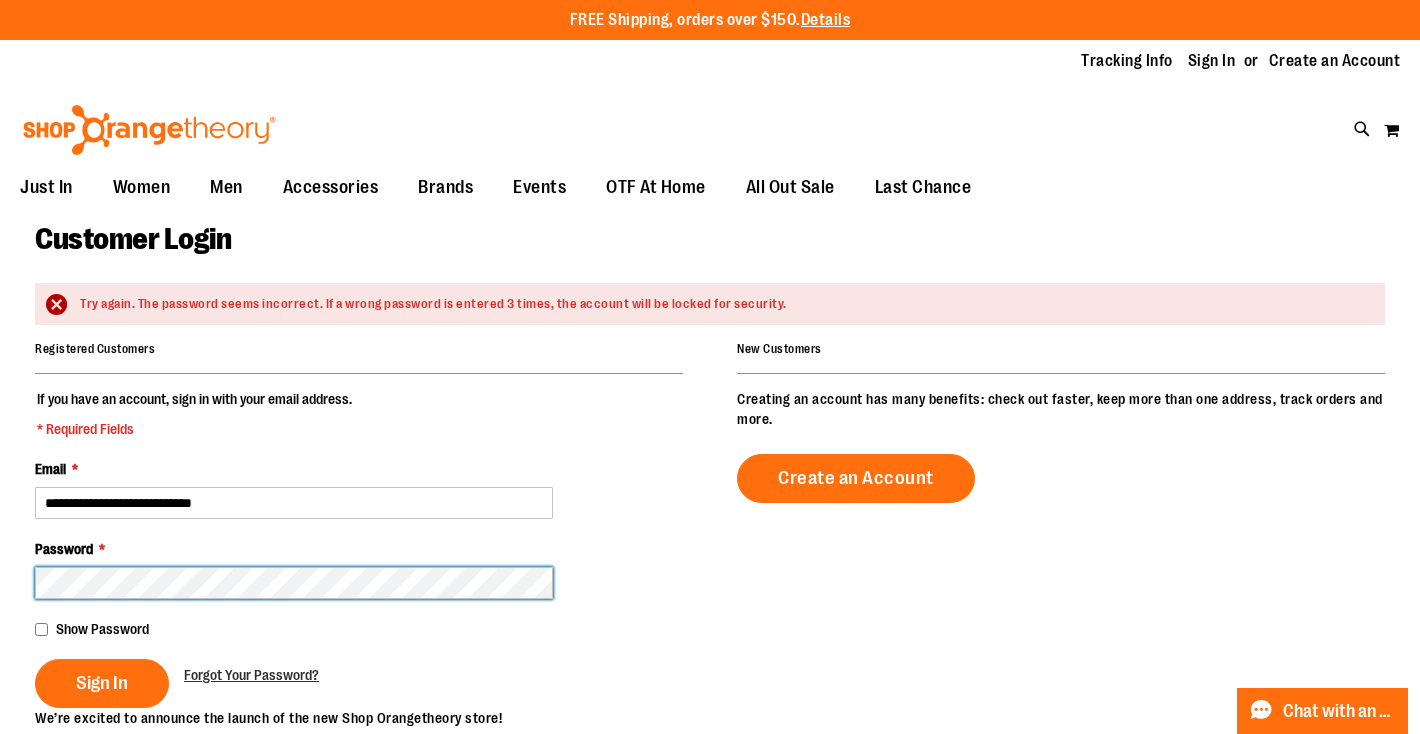 click on "Sign In" at bounding box center [102, 683] 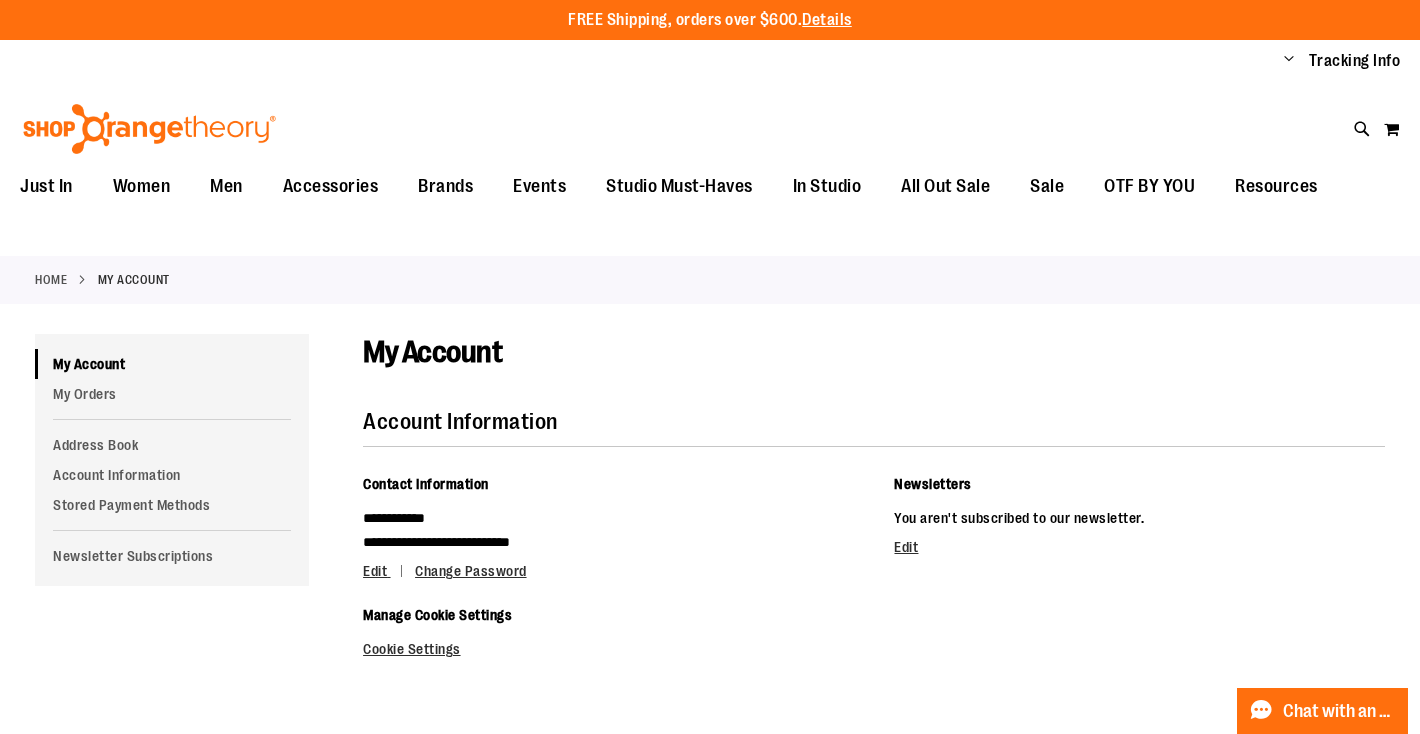 scroll, scrollTop: 4, scrollLeft: 0, axis: vertical 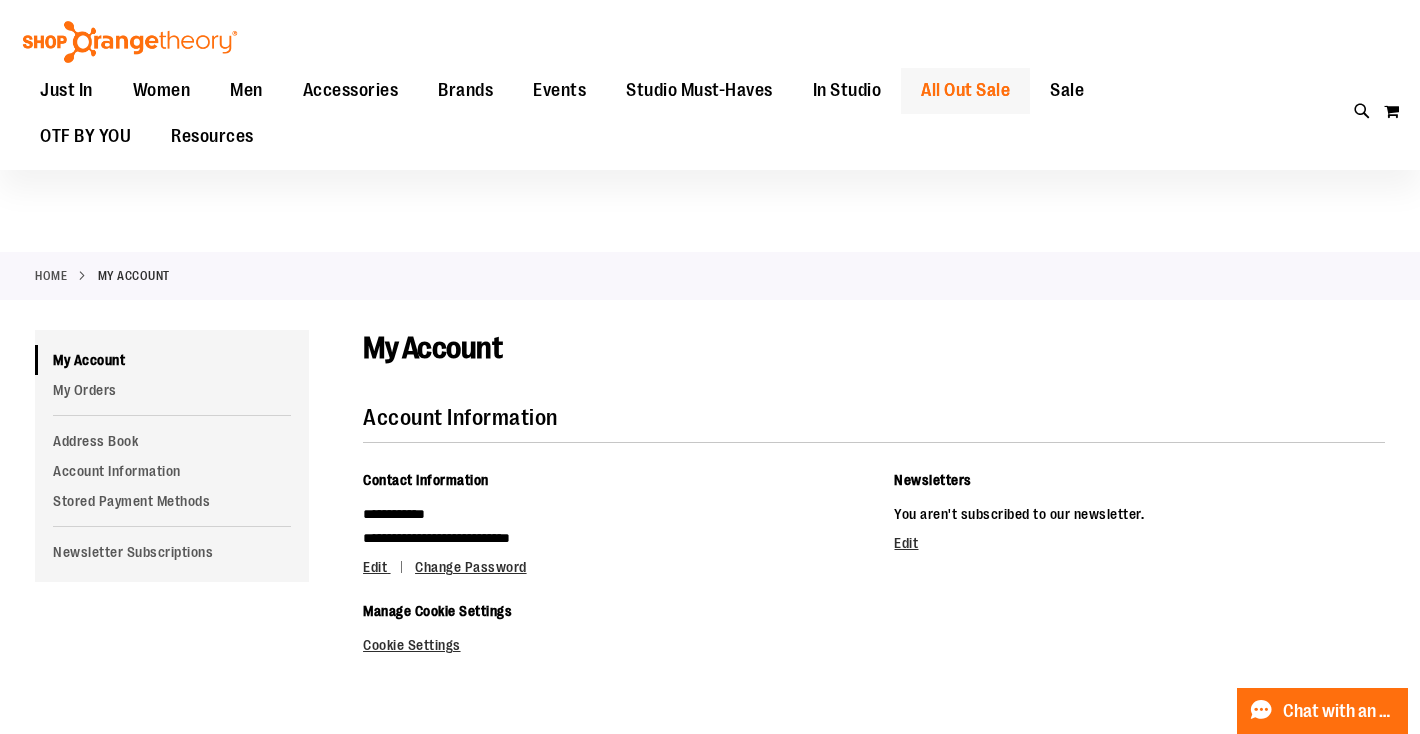 click on "All Out Sale" at bounding box center (965, 90) 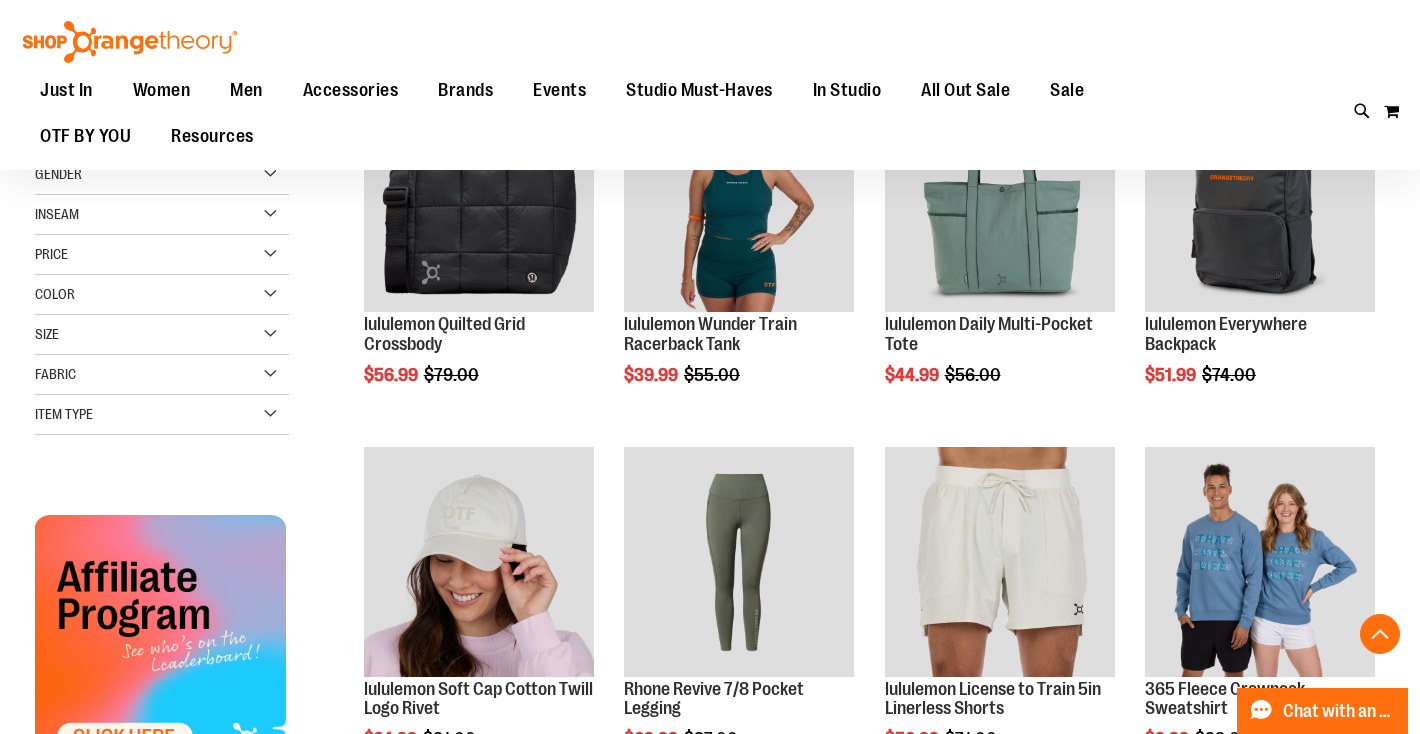 scroll, scrollTop: 365, scrollLeft: 0, axis: vertical 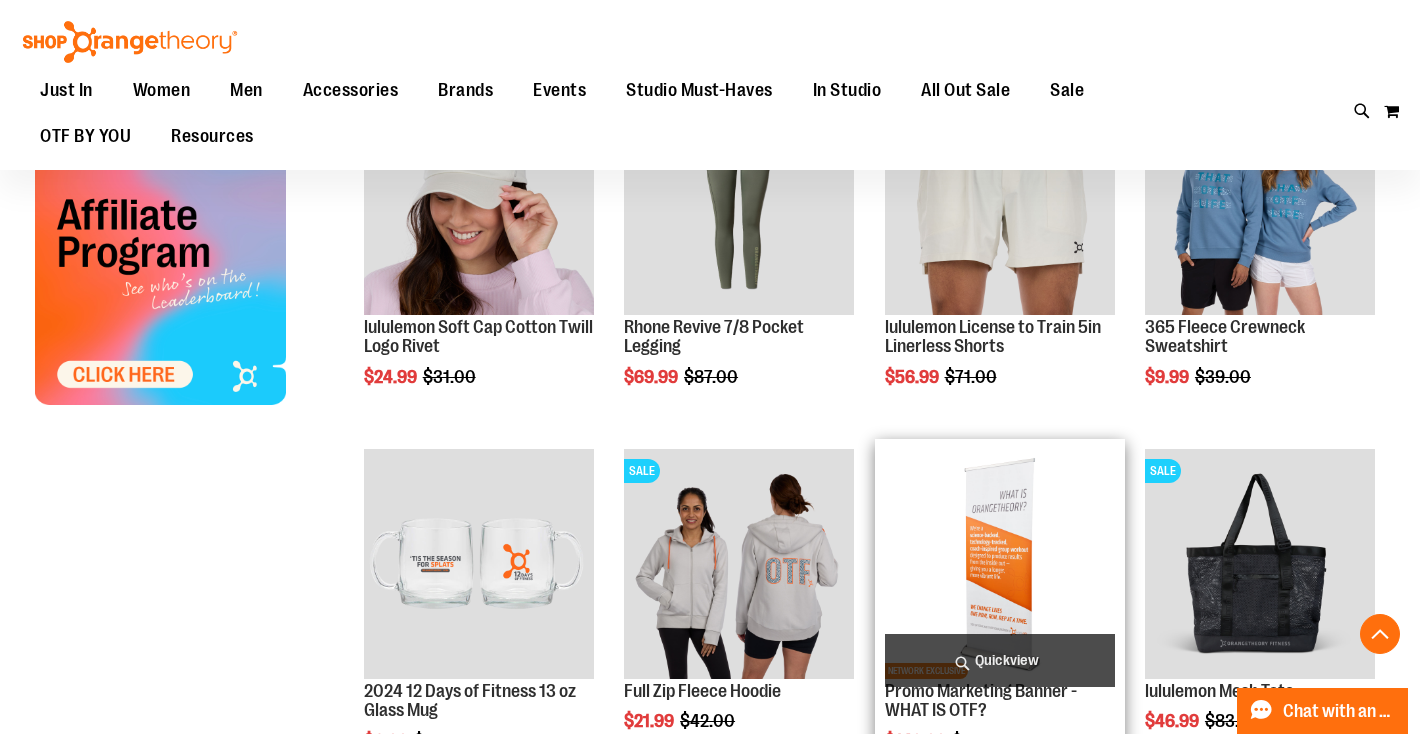 click at bounding box center (1000, 564) 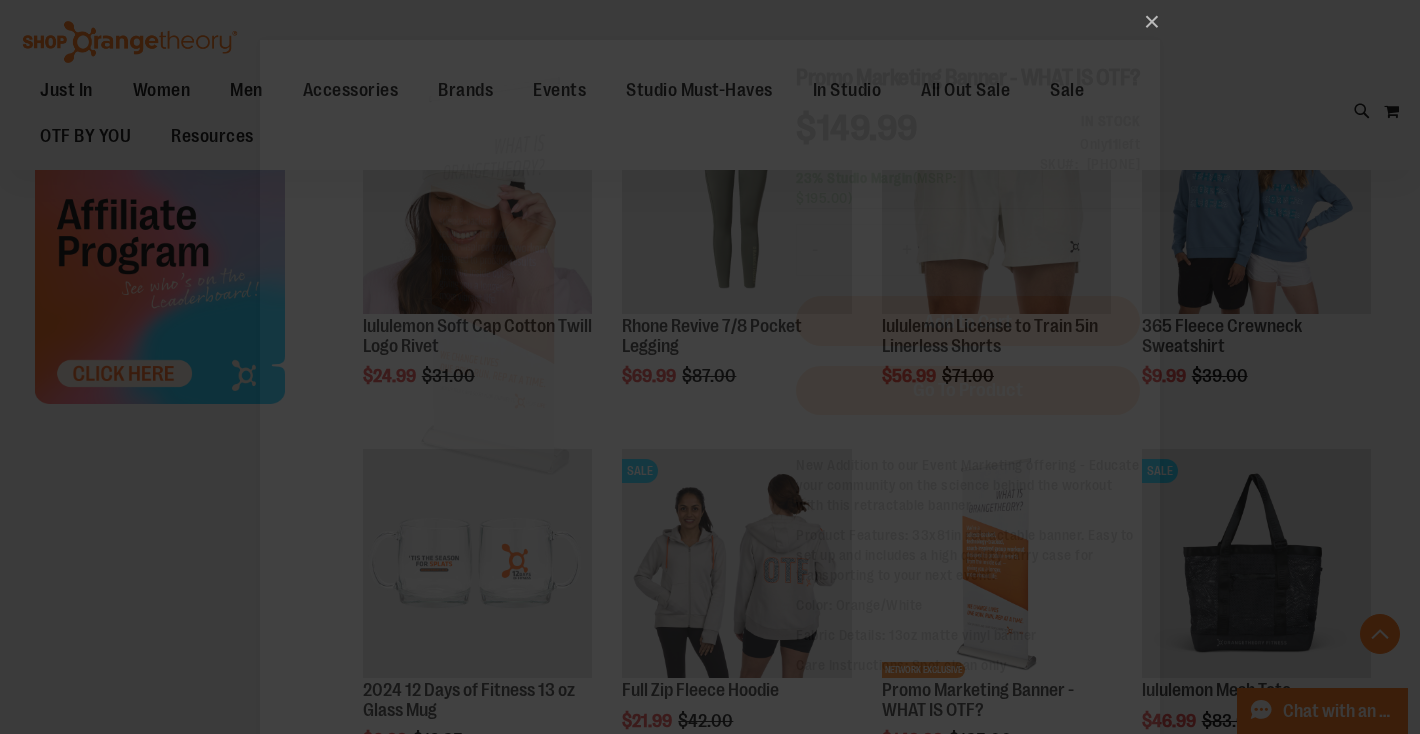 scroll, scrollTop: 0, scrollLeft: 0, axis: both 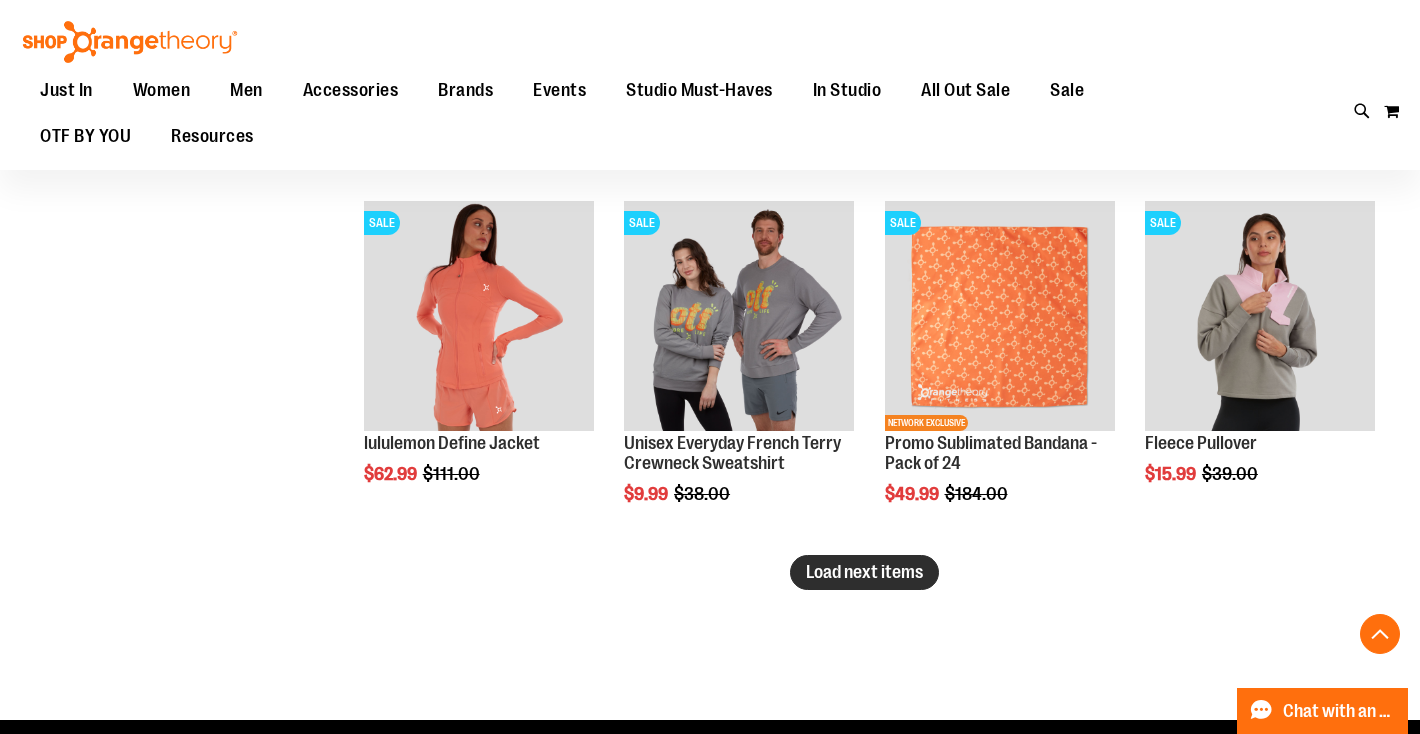 click on "Load next items" at bounding box center [864, 572] 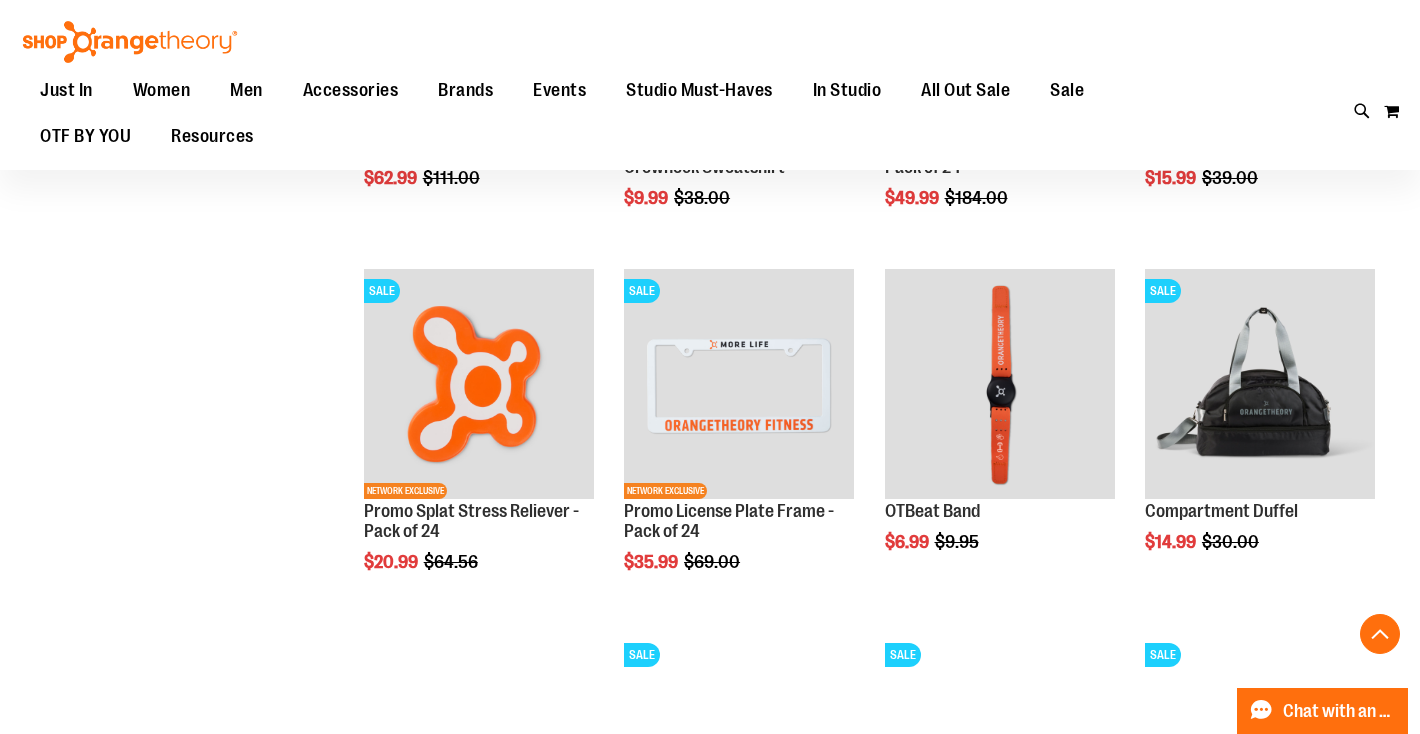scroll, scrollTop: 3196, scrollLeft: 0, axis: vertical 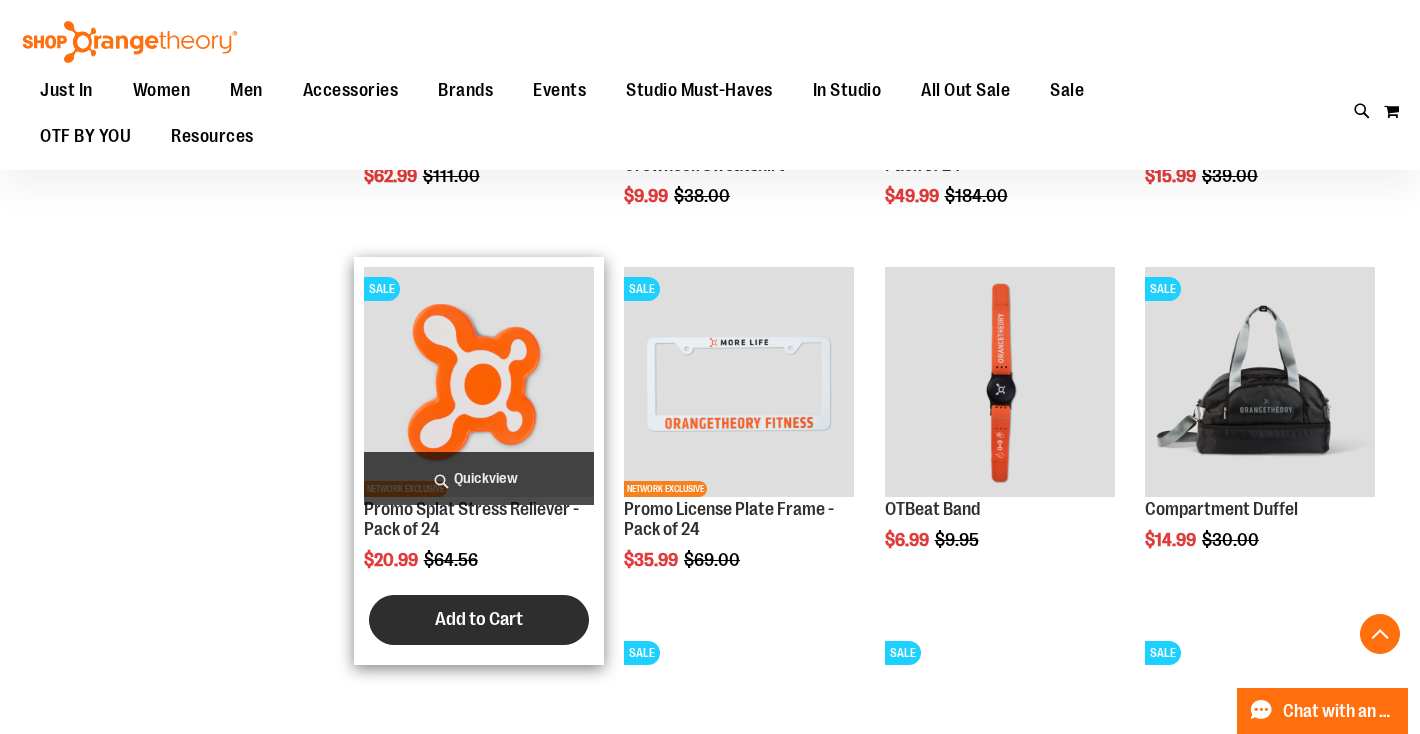 click on "Add to Cart" at bounding box center [479, 619] 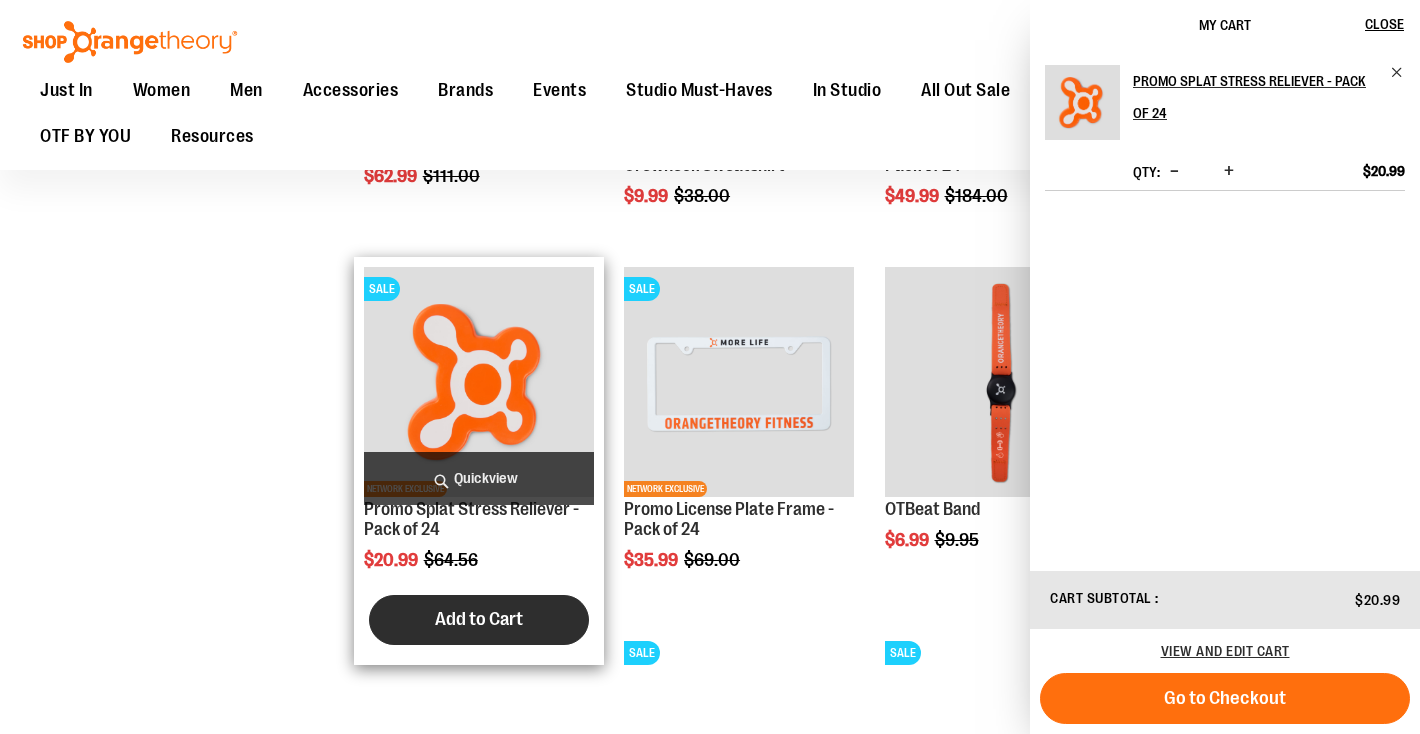 click on "Add to Cart" at bounding box center [479, 619] 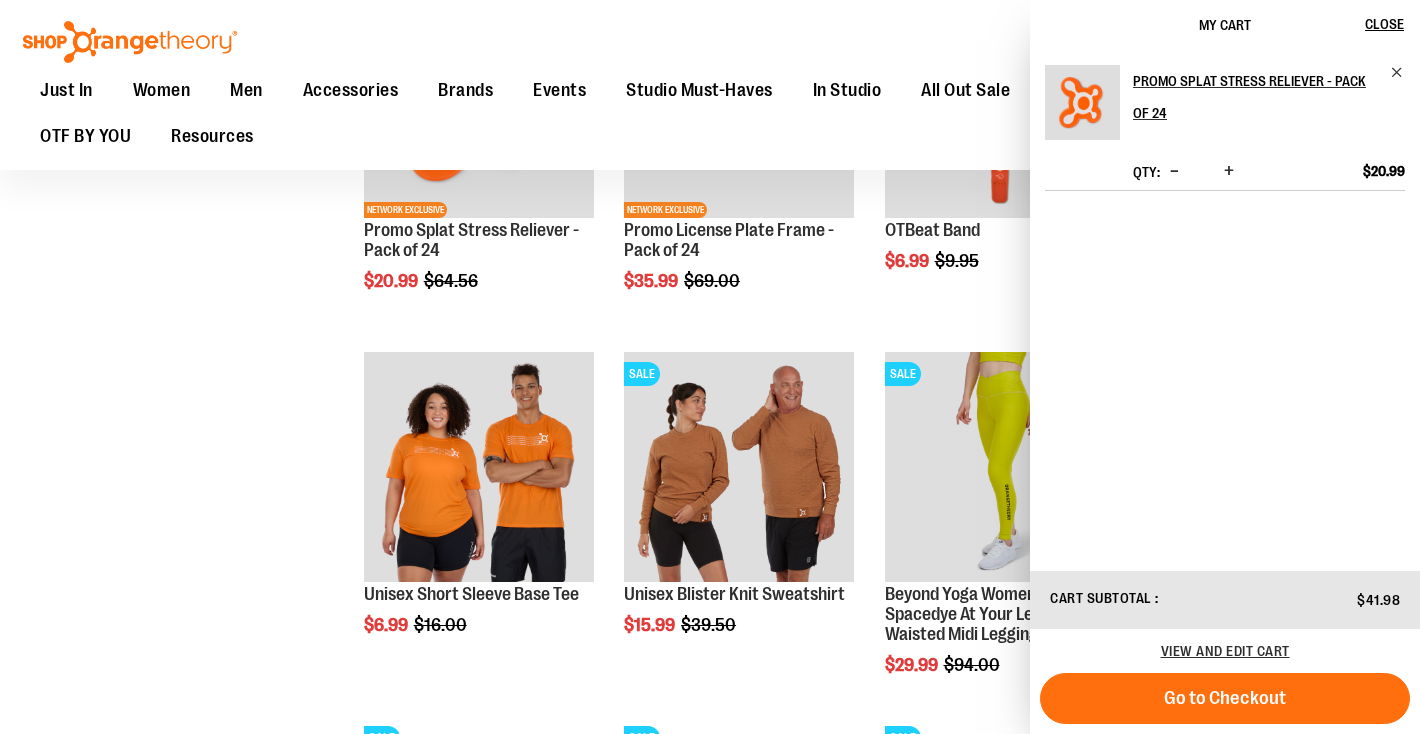 scroll, scrollTop: 3476, scrollLeft: 0, axis: vertical 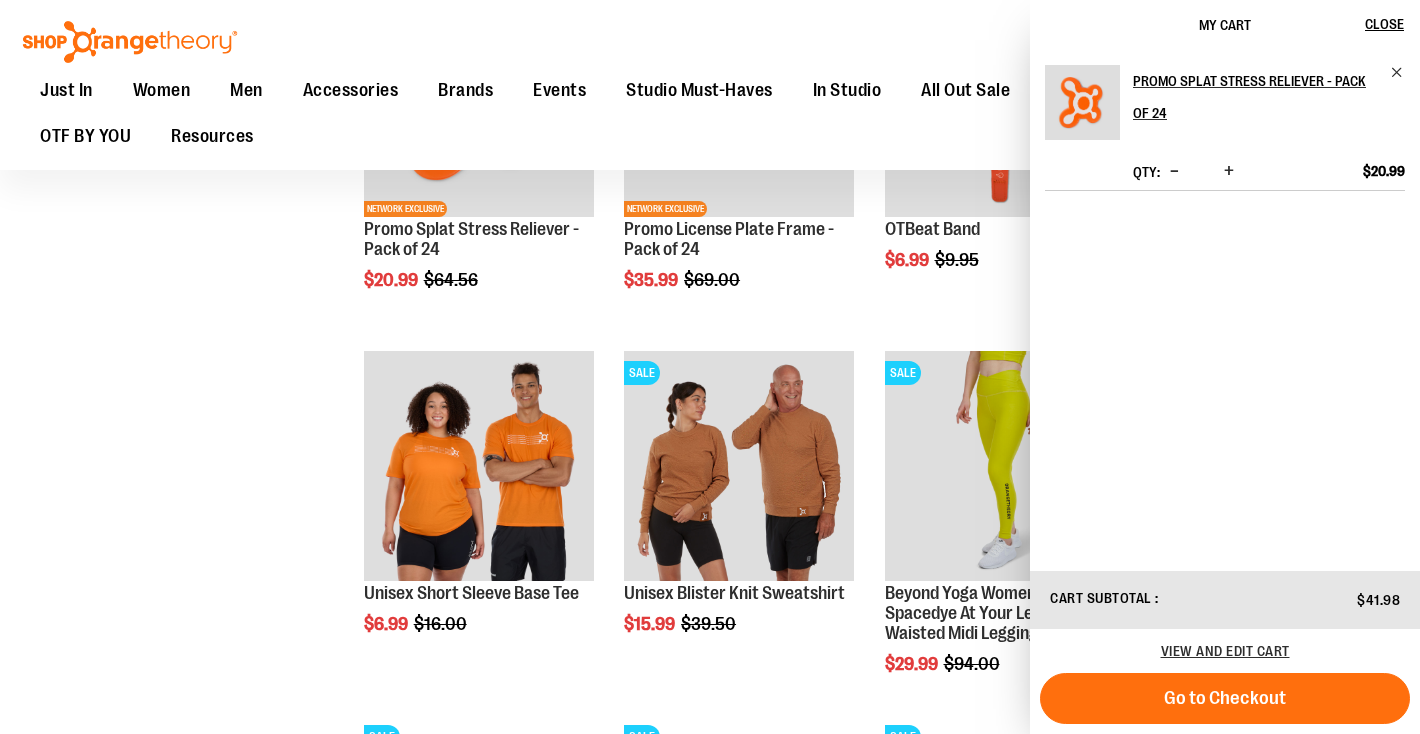 click at bounding box center (1229, 171) 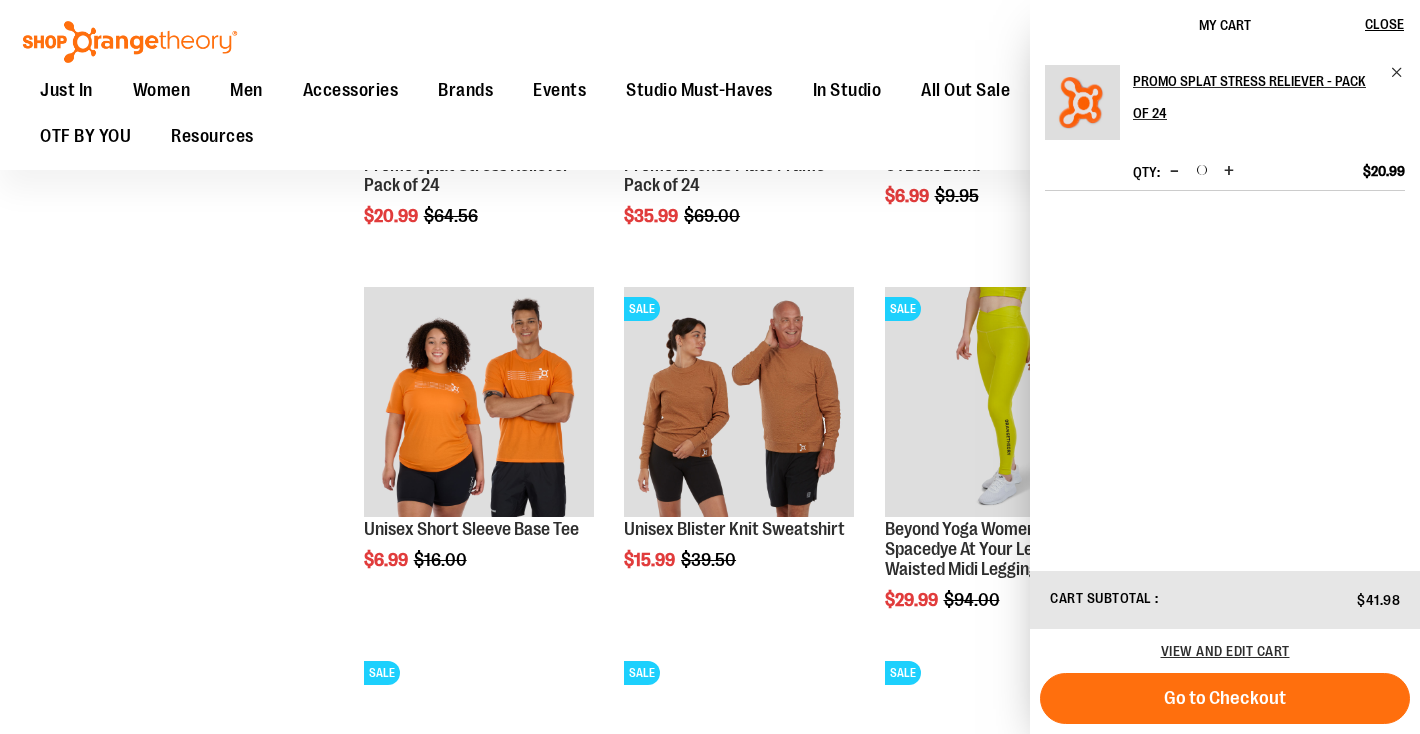 scroll, scrollTop: 3557, scrollLeft: 0, axis: vertical 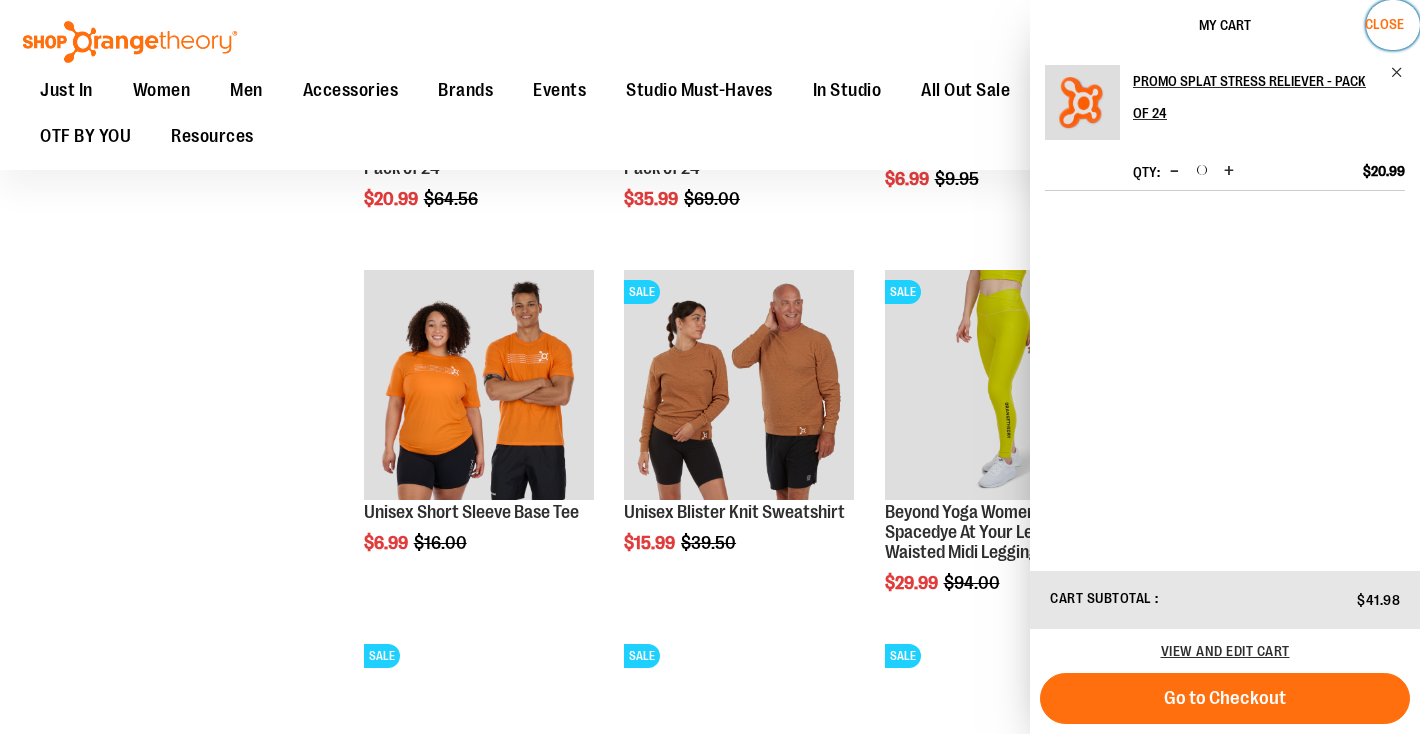 click on "Close" at bounding box center (1384, 24) 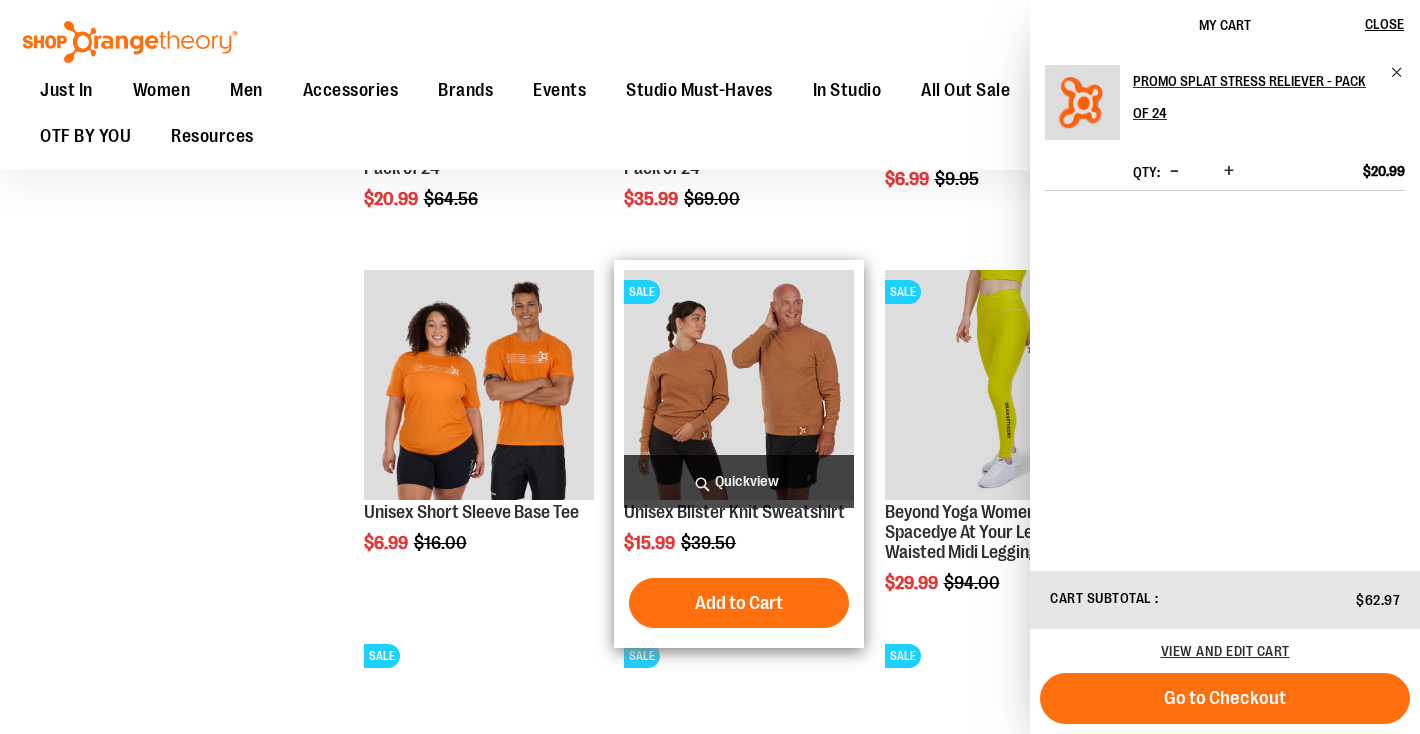 scroll, scrollTop: 3818, scrollLeft: 0, axis: vertical 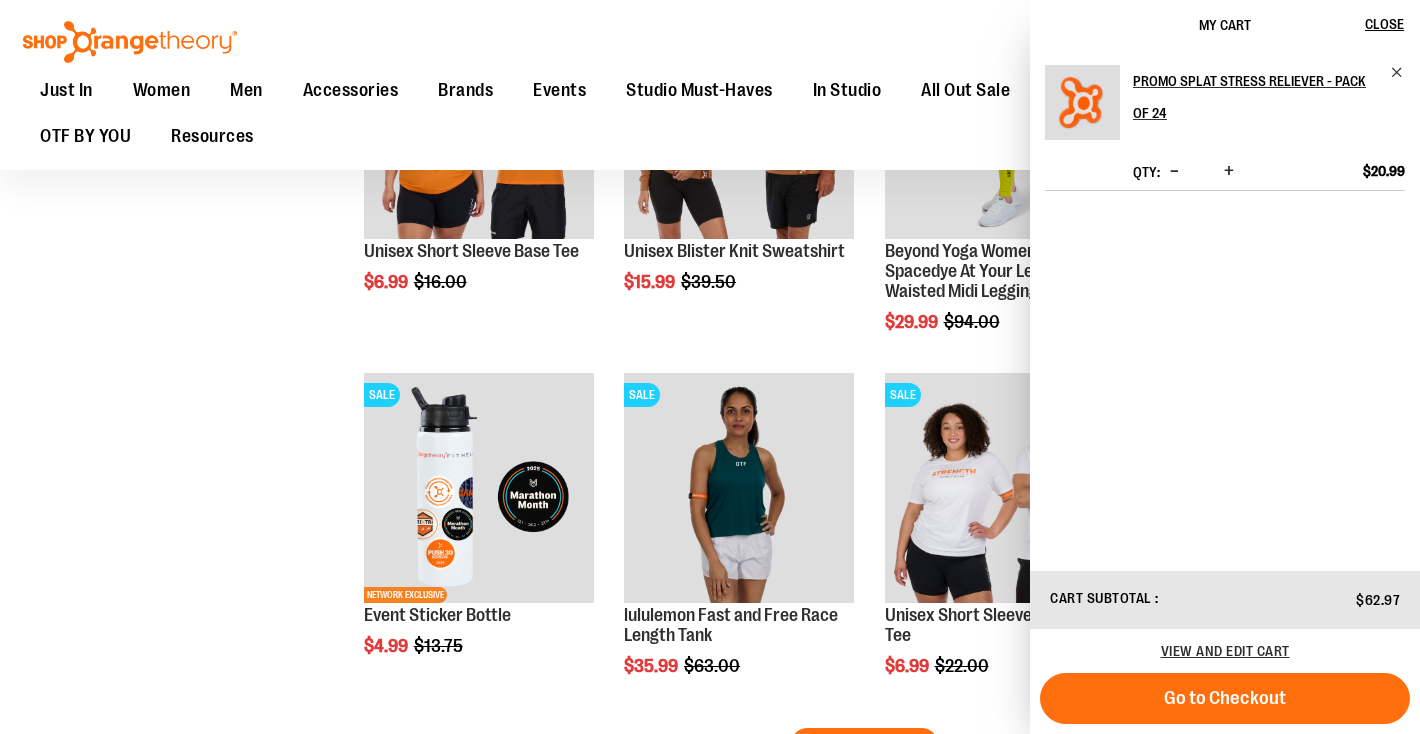 click on "Promo Splat Stress Reliever - Pack of 24
Qty
*
Update
$20.99" at bounding box center [1225, 309] 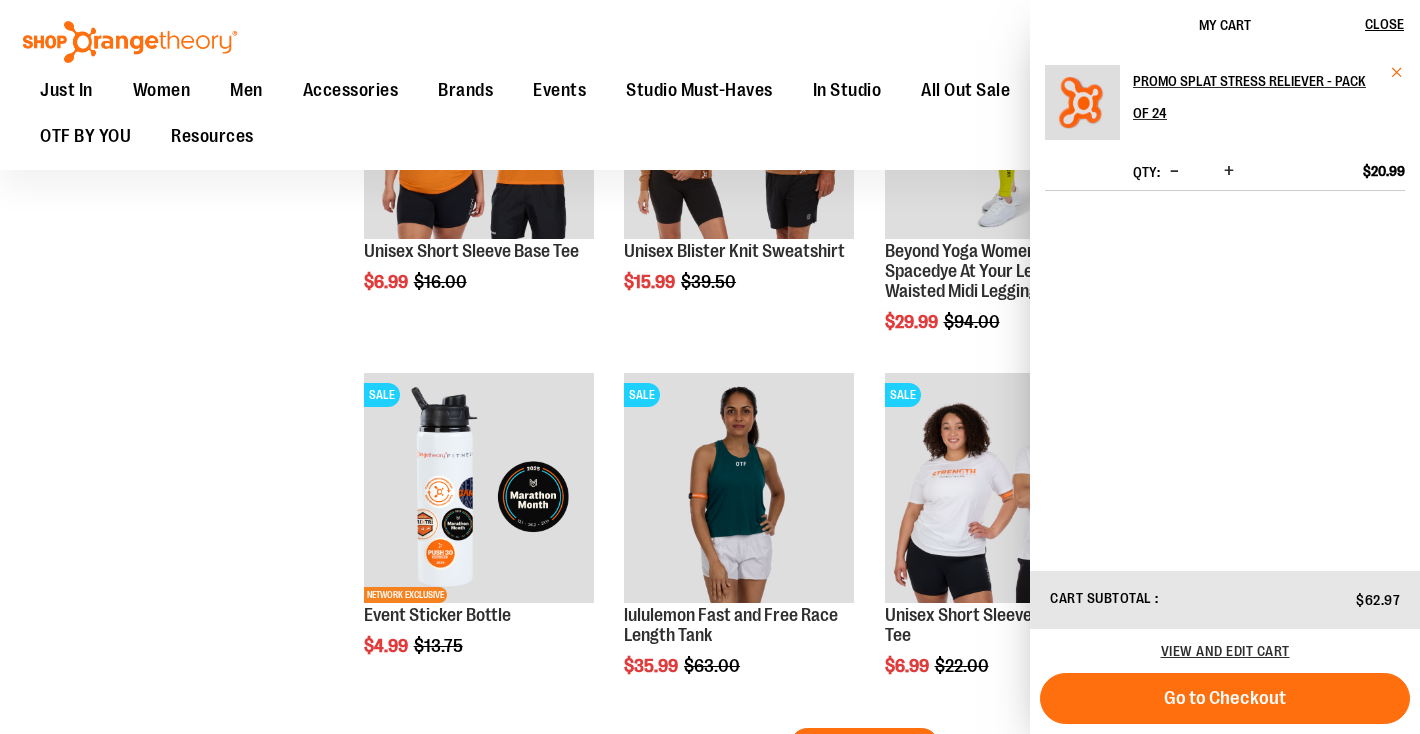 click at bounding box center [1397, 72] 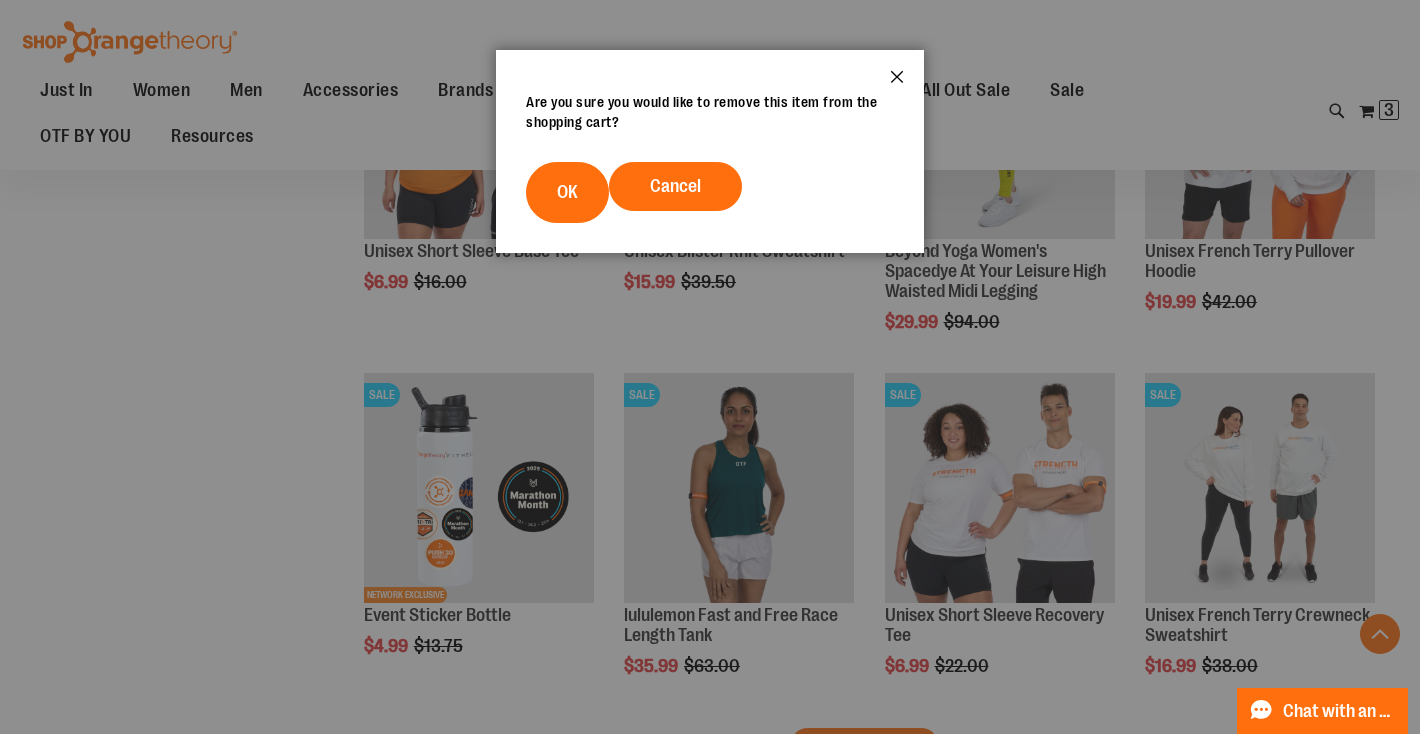 click on "Close" at bounding box center [897, 83] 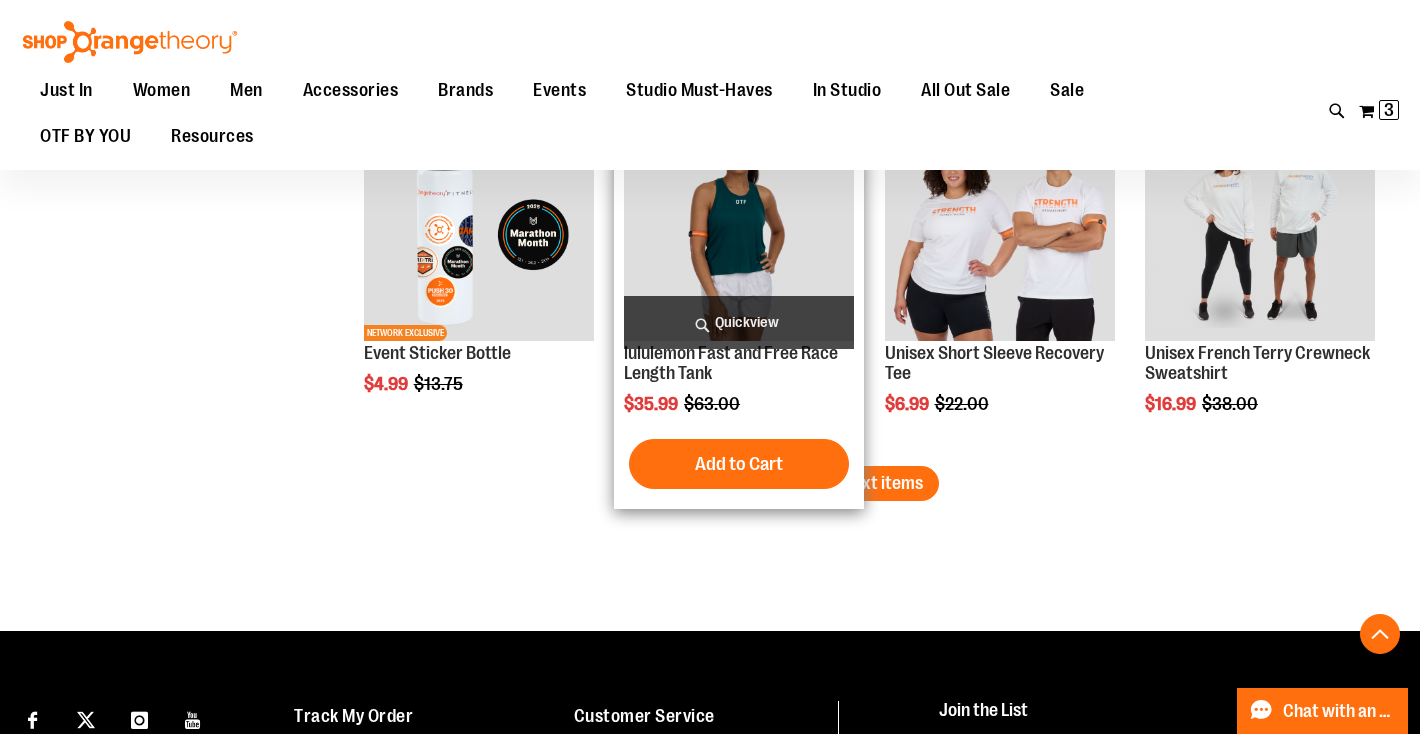 scroll, scrollTop: 4081, scrollLeft: 0, axis: vertical 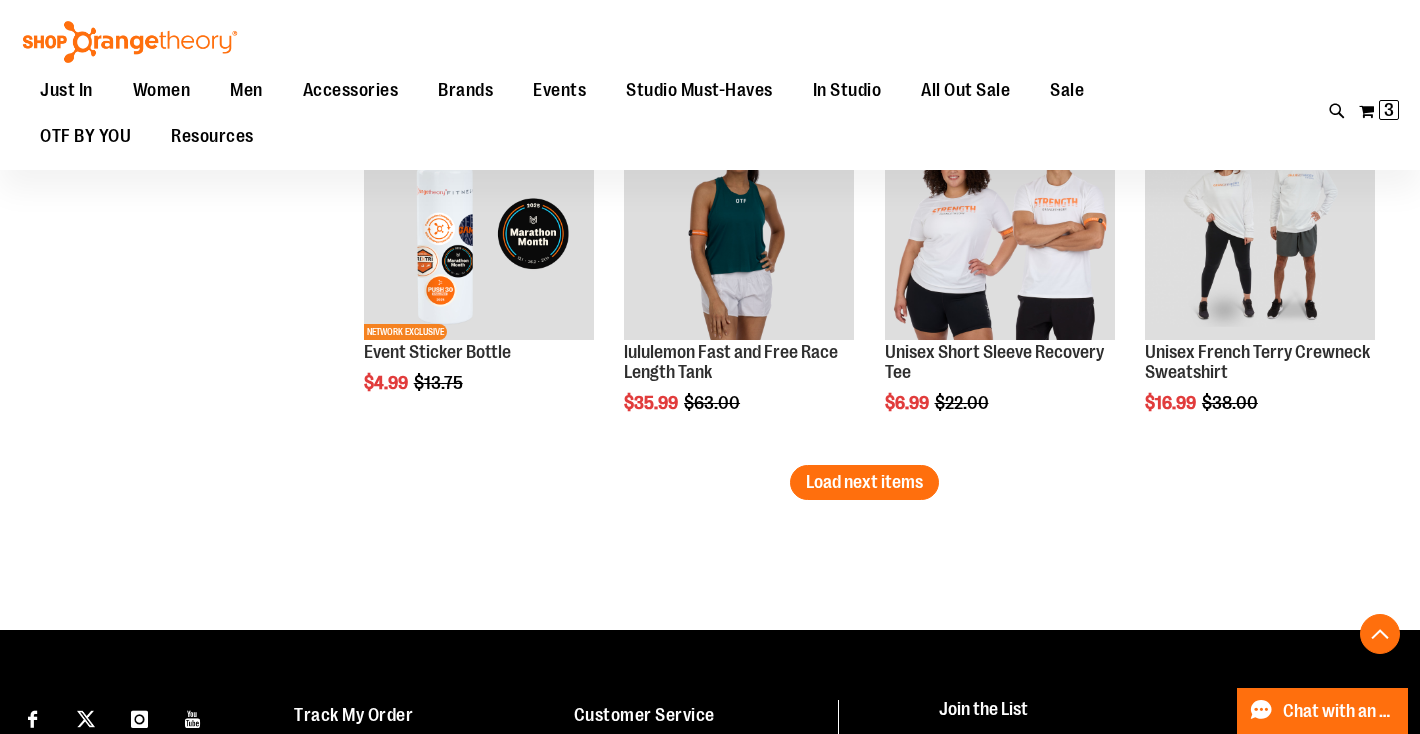 click on "**********" at bounding box center (864, -1719) 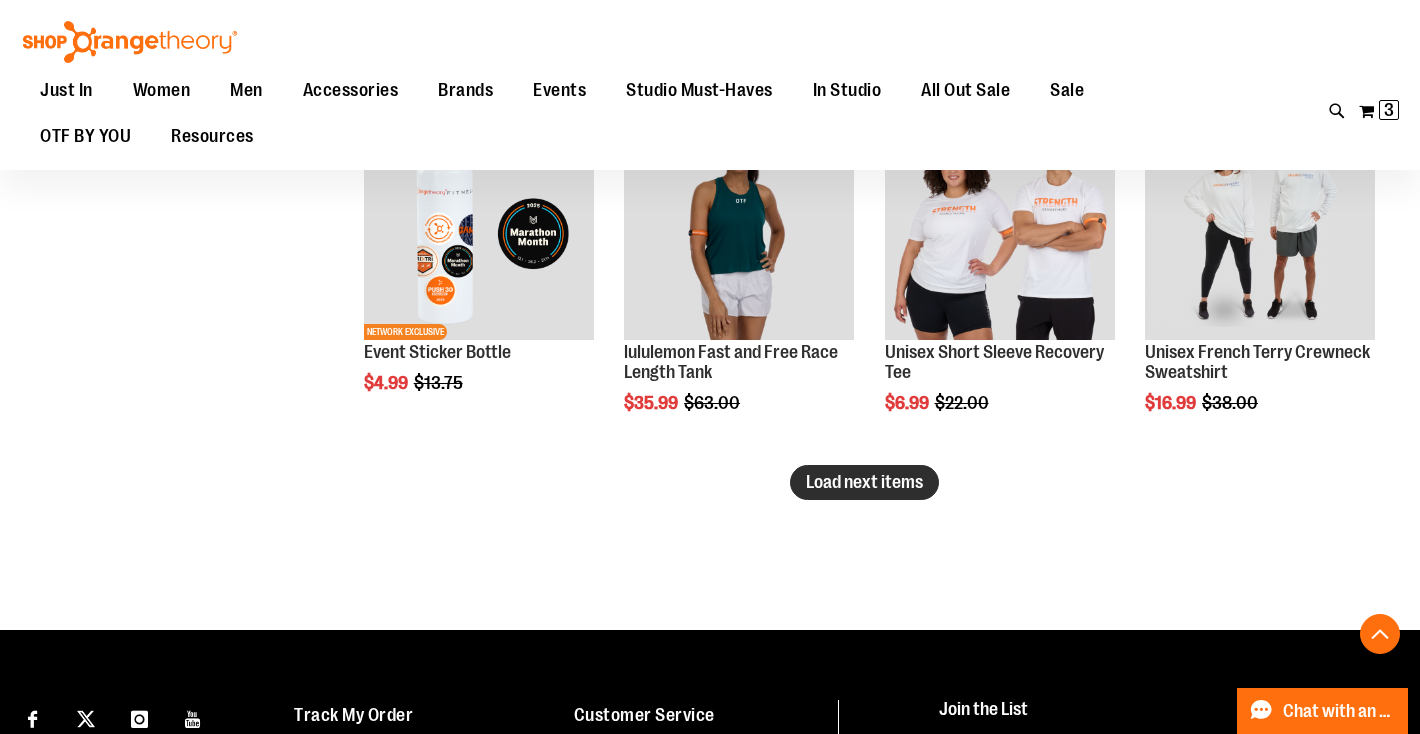 click on "Load next items" at bounding box center (864, 482) 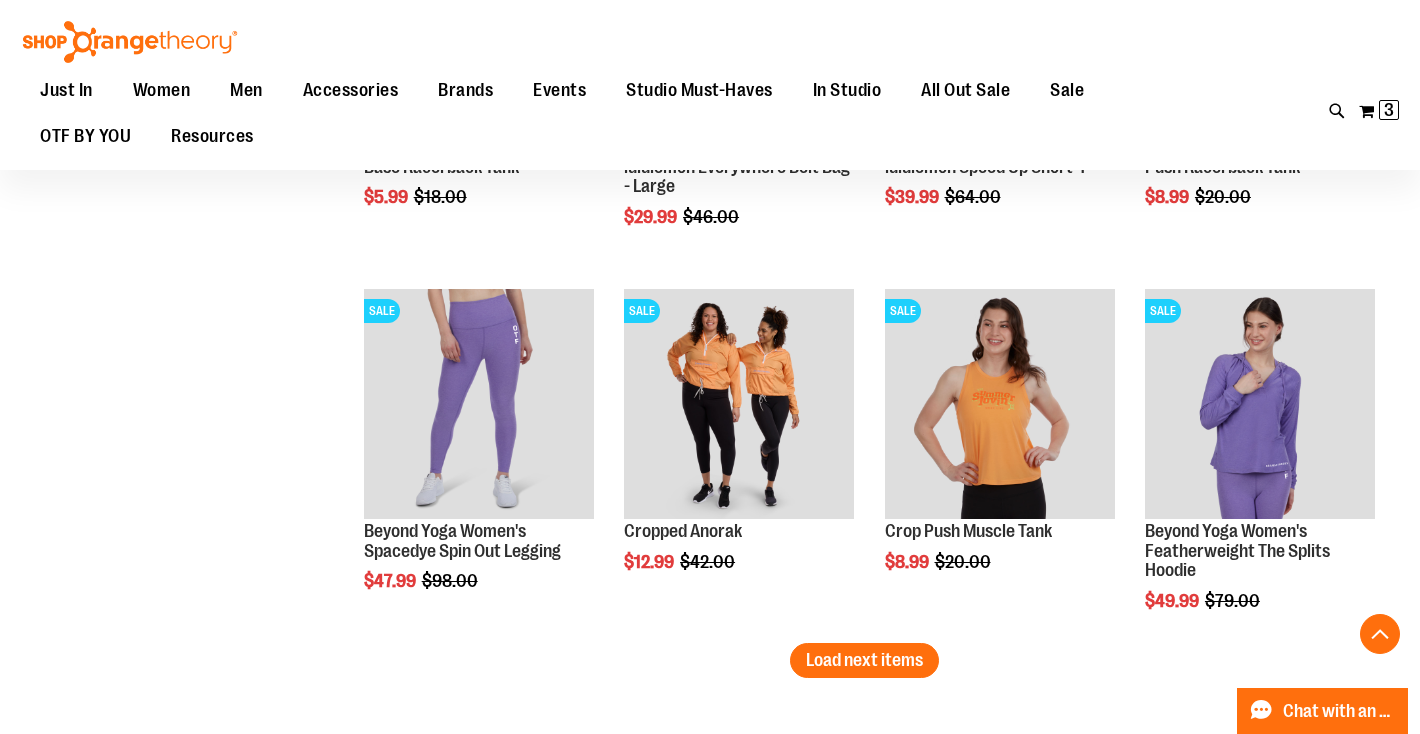 scroll, scrollTop: 5086, scrollLeft: 0, axis: vertical 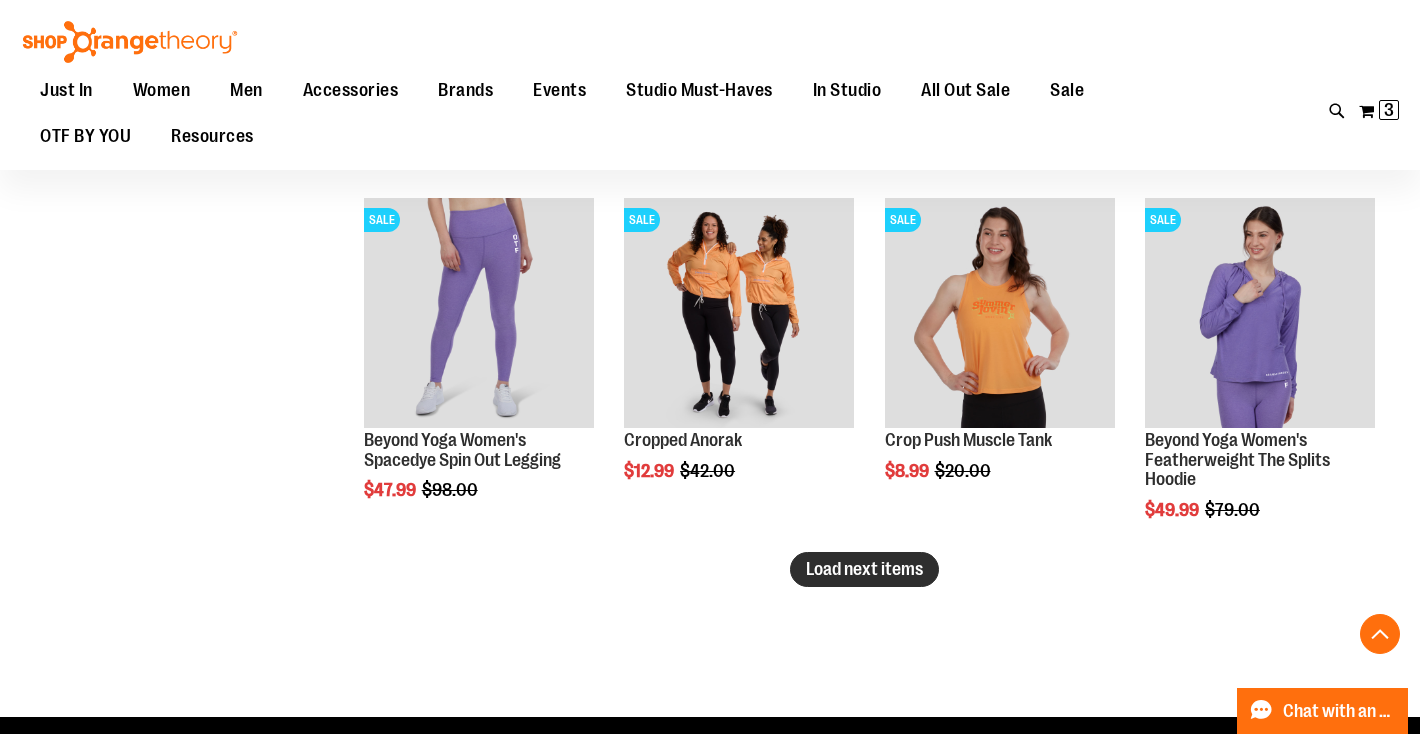 click on "Load next items" at bounding box center [864, 569] 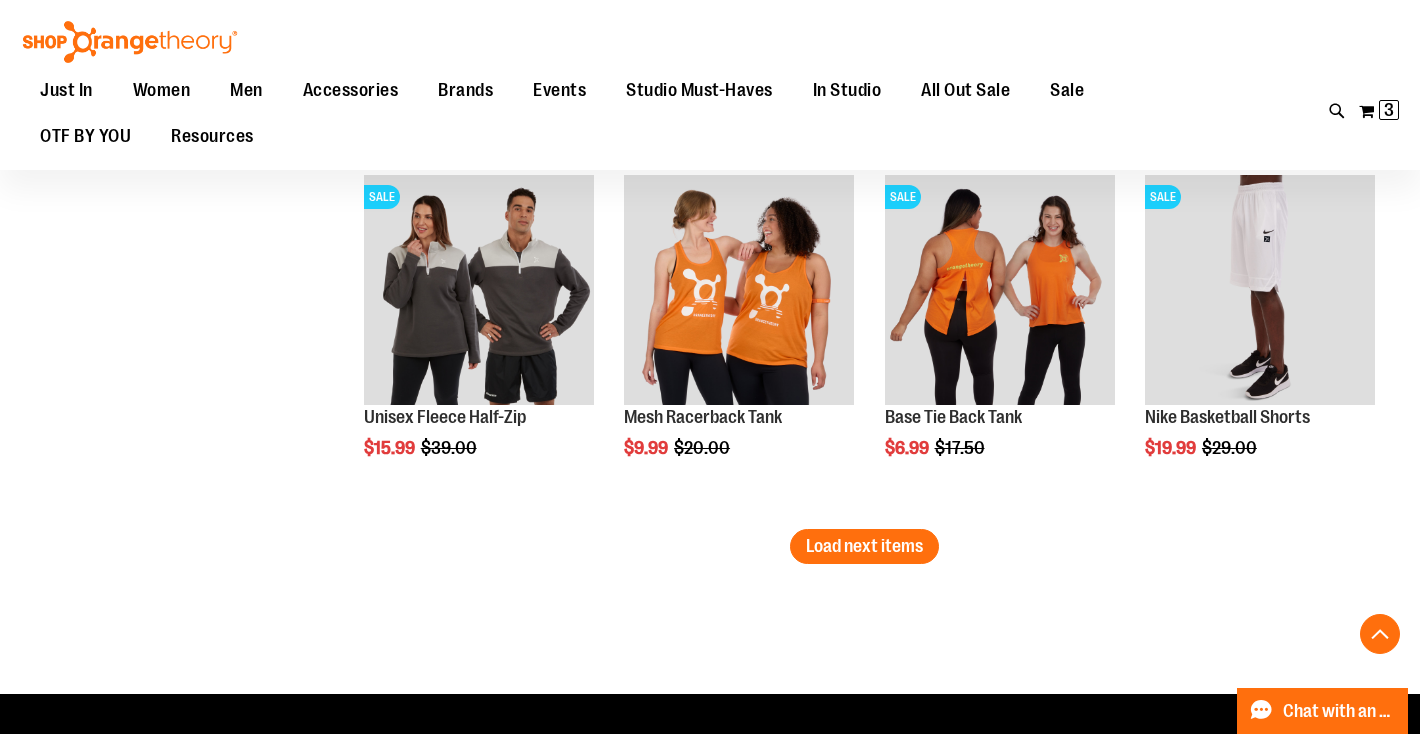 scroll, scrollTop: 6203, scrollLeft: 0, axis: vertical 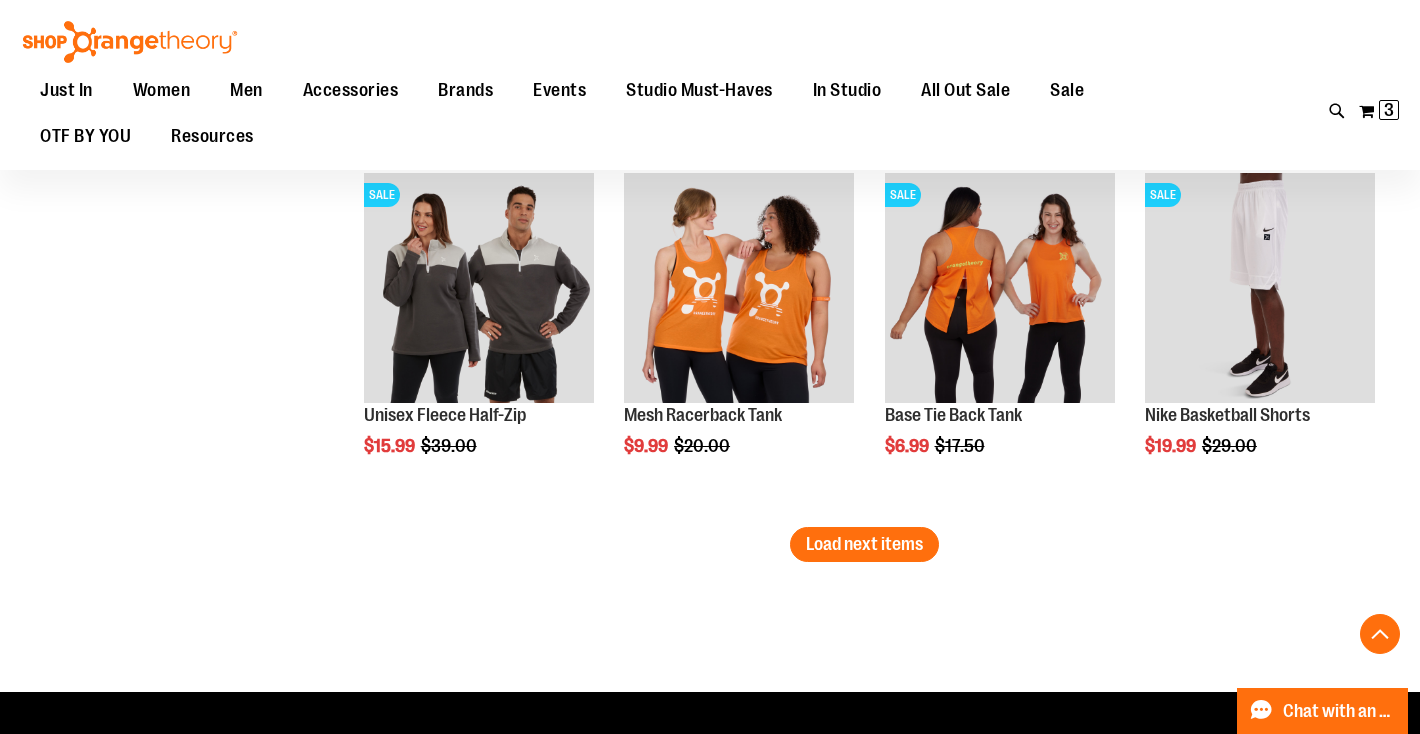 click on "Load next items" at bounding box center [864, 544] 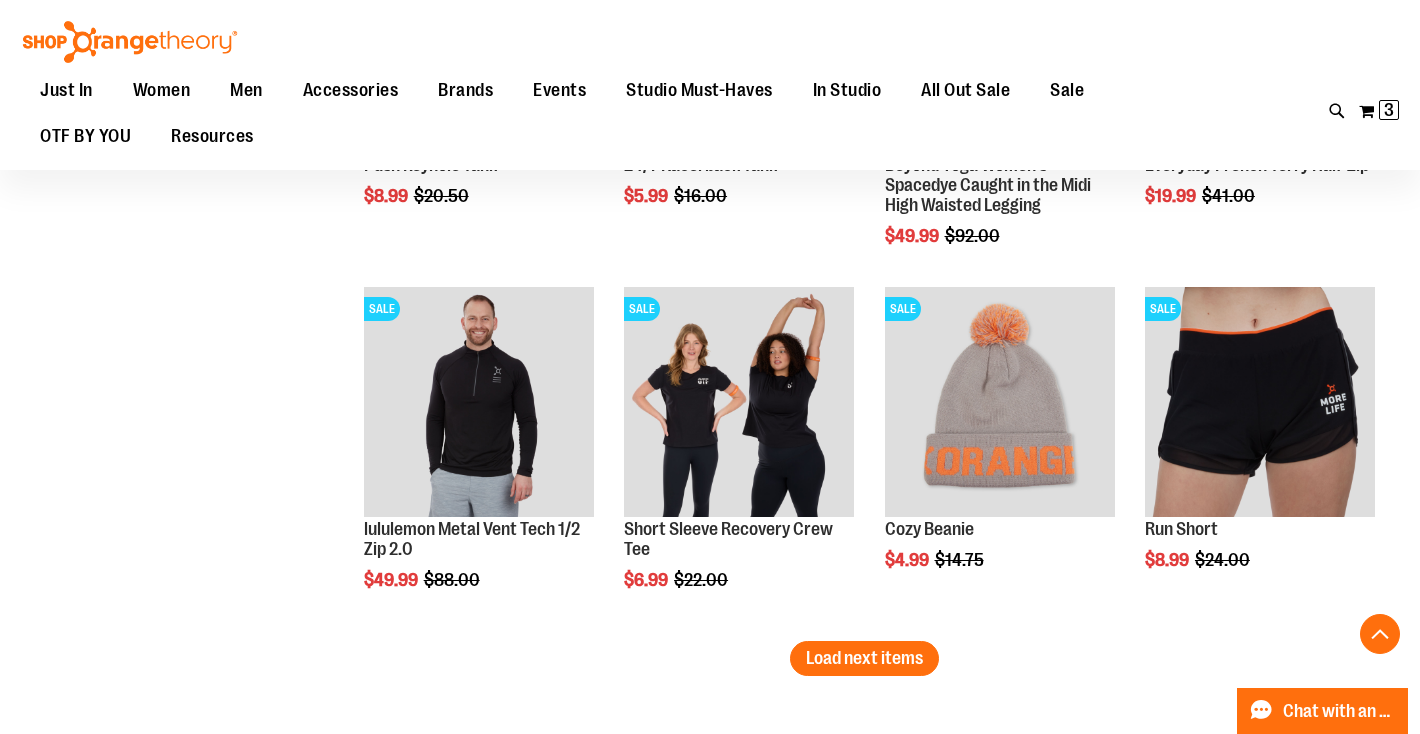 scroll, scrollTop: 7198, scrollLeft: 0, axis: vertical 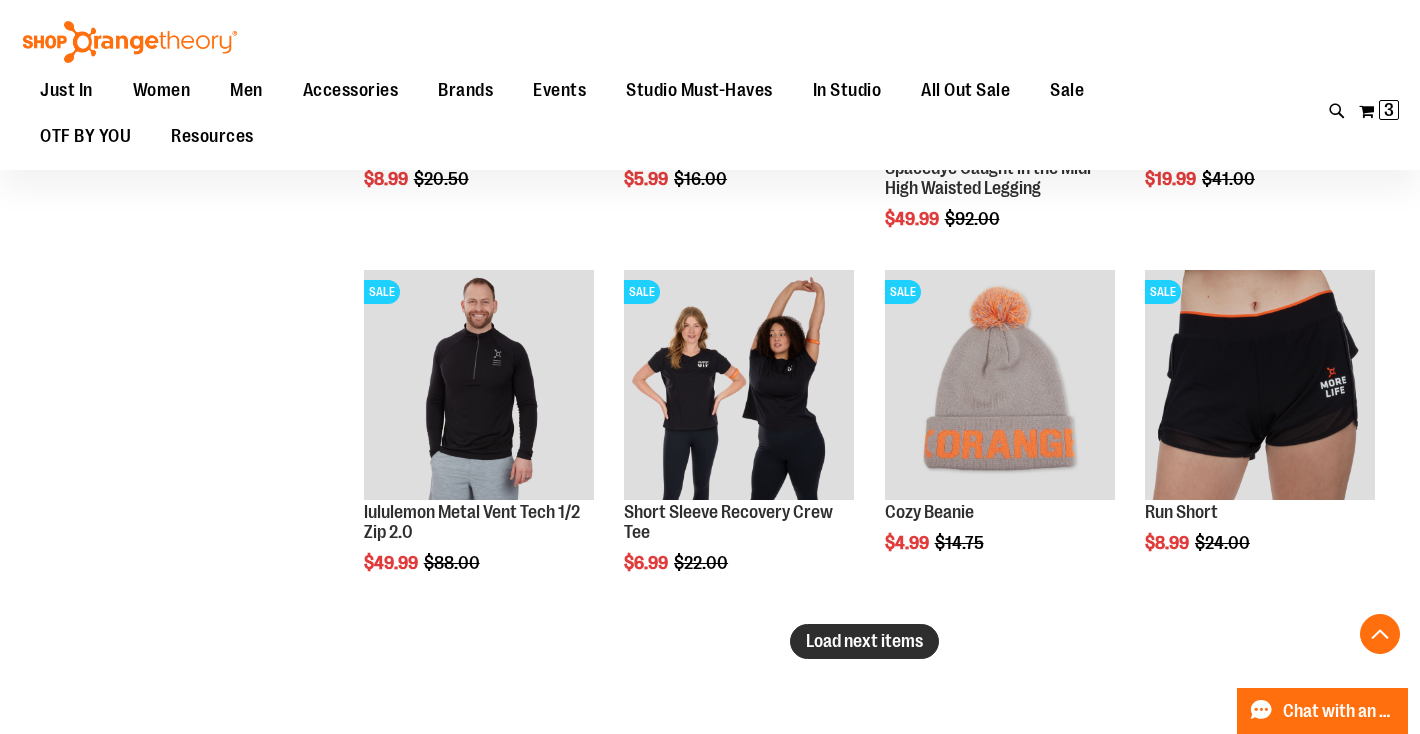 click on "Load next items" at bounding box center [864, 641] 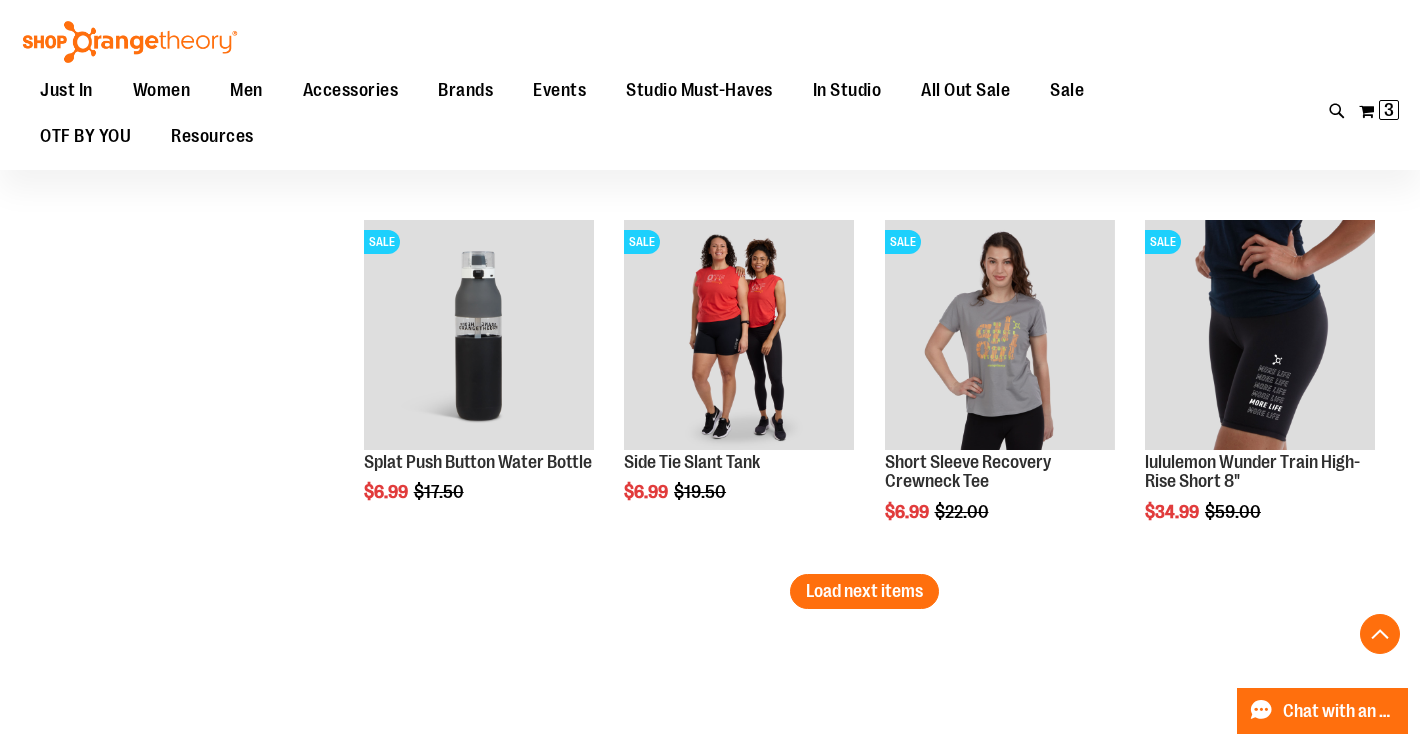 scroll, scrollTop: 8345, scrollLeft: 0, axis: vertical 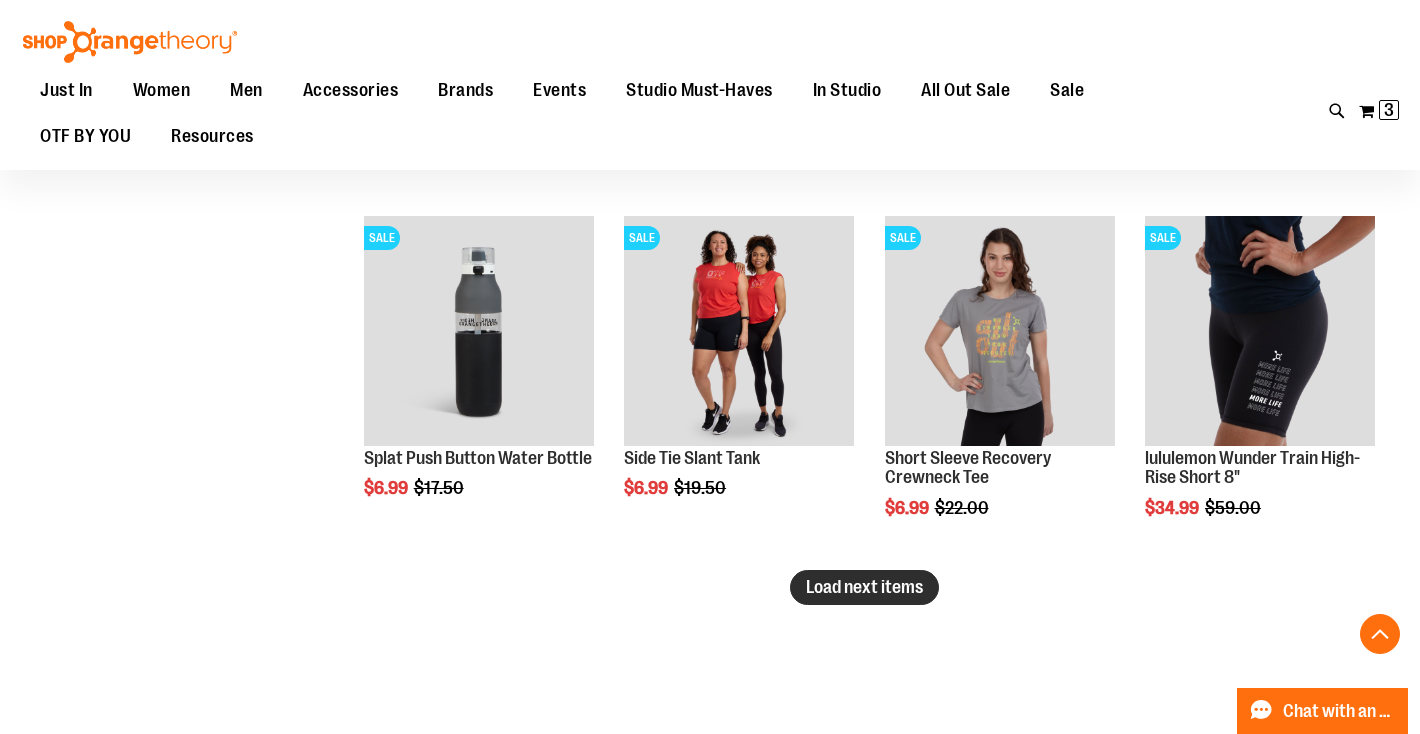 click on "Load next items" at bounding box center (864, 587) 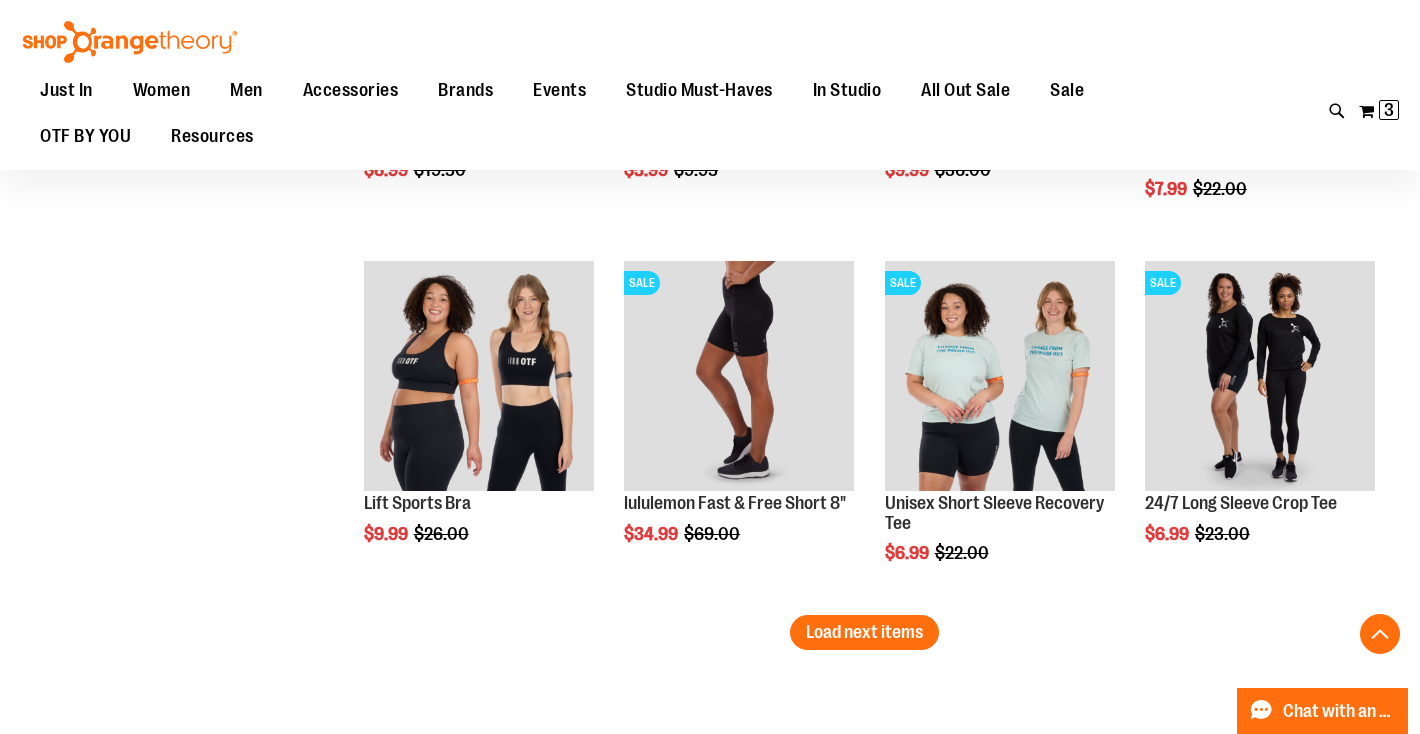 scroll, scrollTop: 9395, scrollLeft: 0, axis: vertical 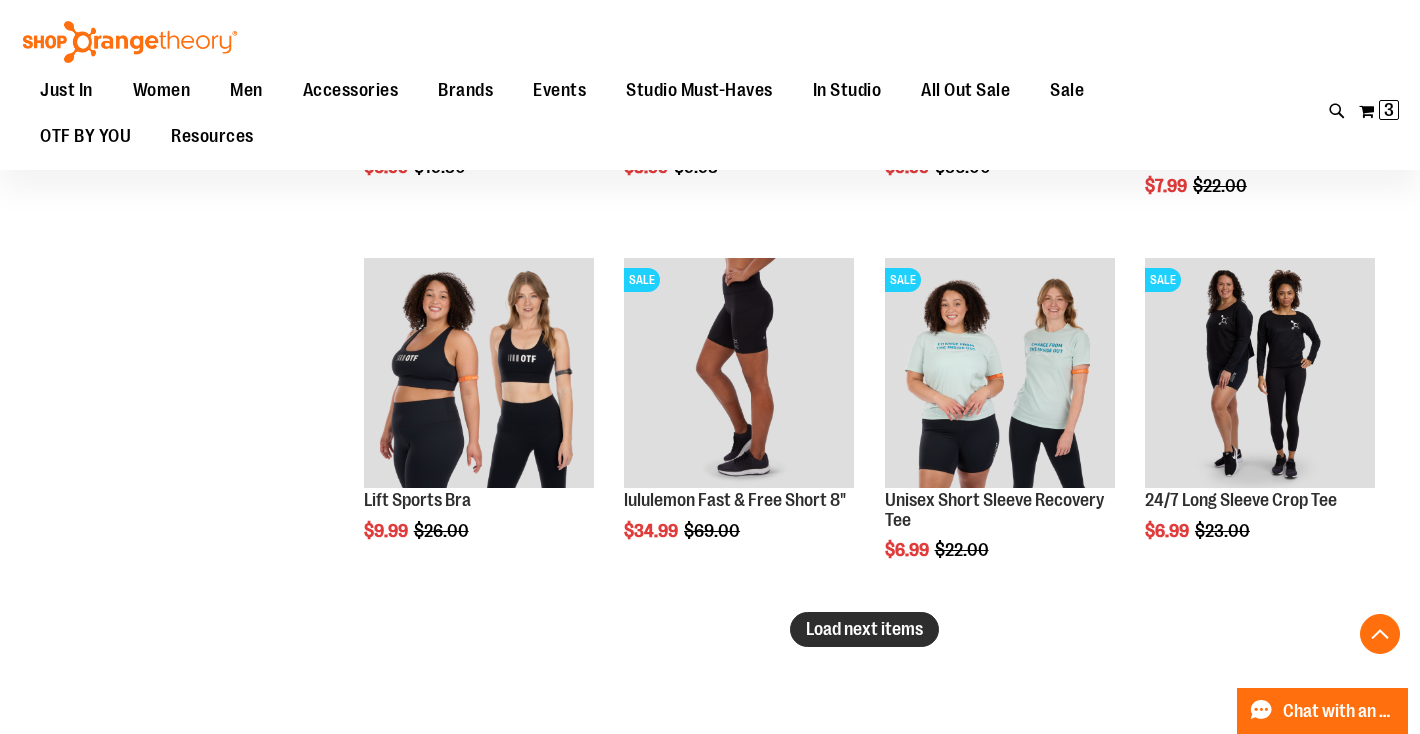 click on "Load next items" at bounding box center [864, 629] 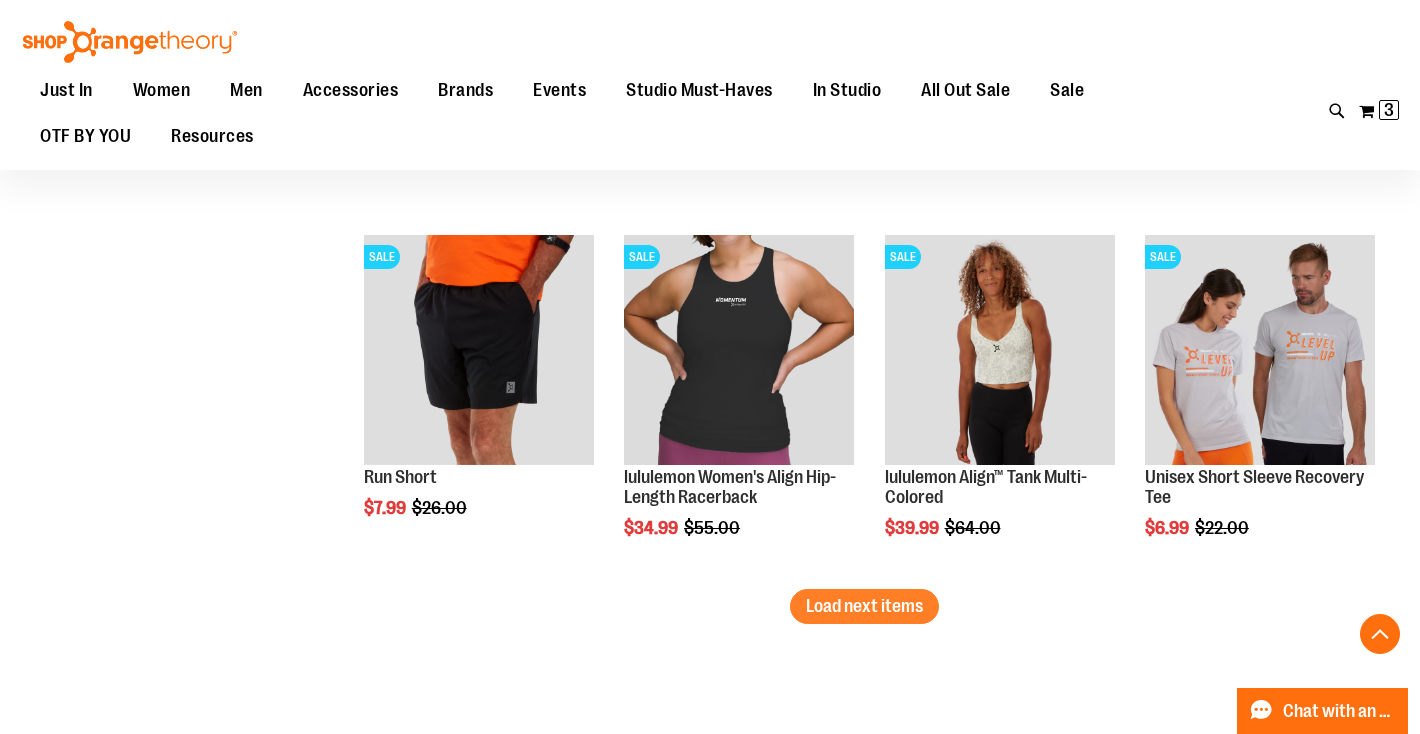 scroll, scrollTop: 10513, scrollLeft: 0, axis: vertical 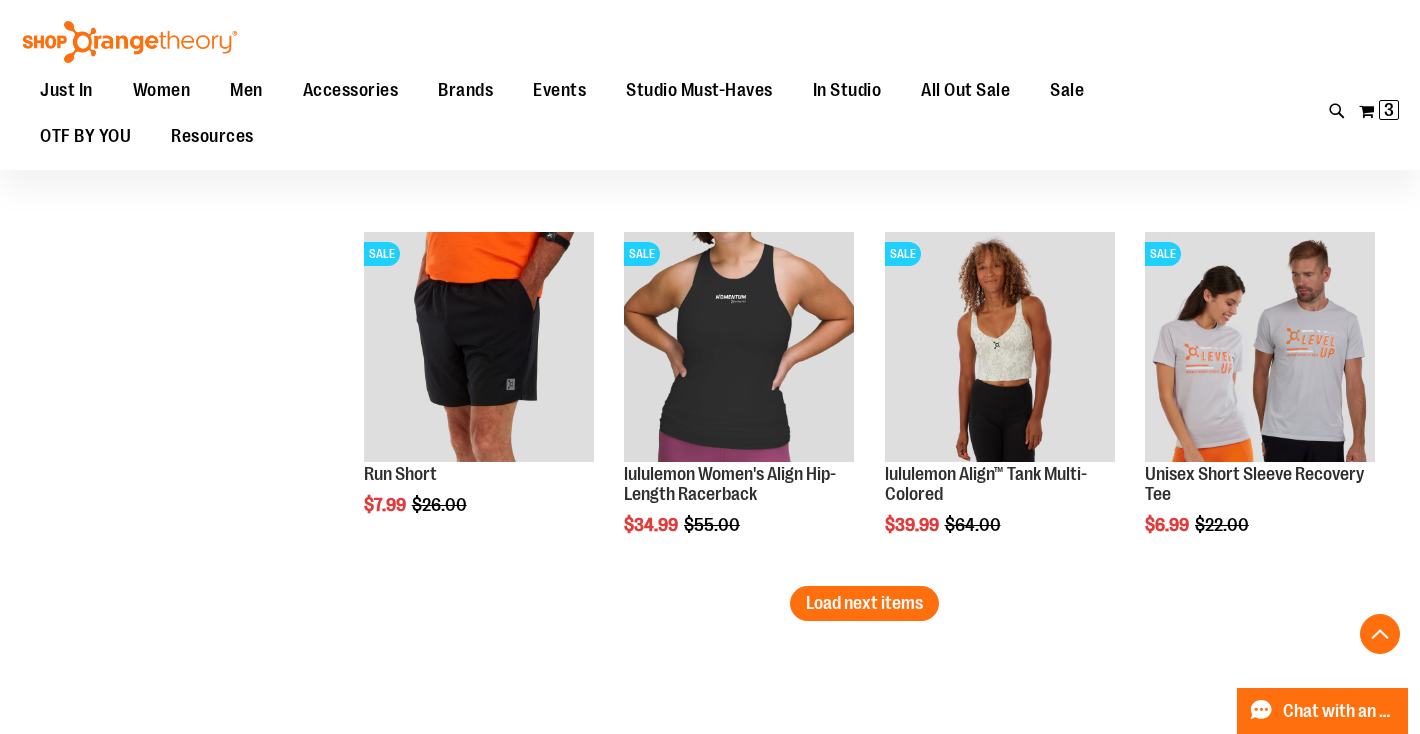click on "Load next items" at bounding box center [864, 603] 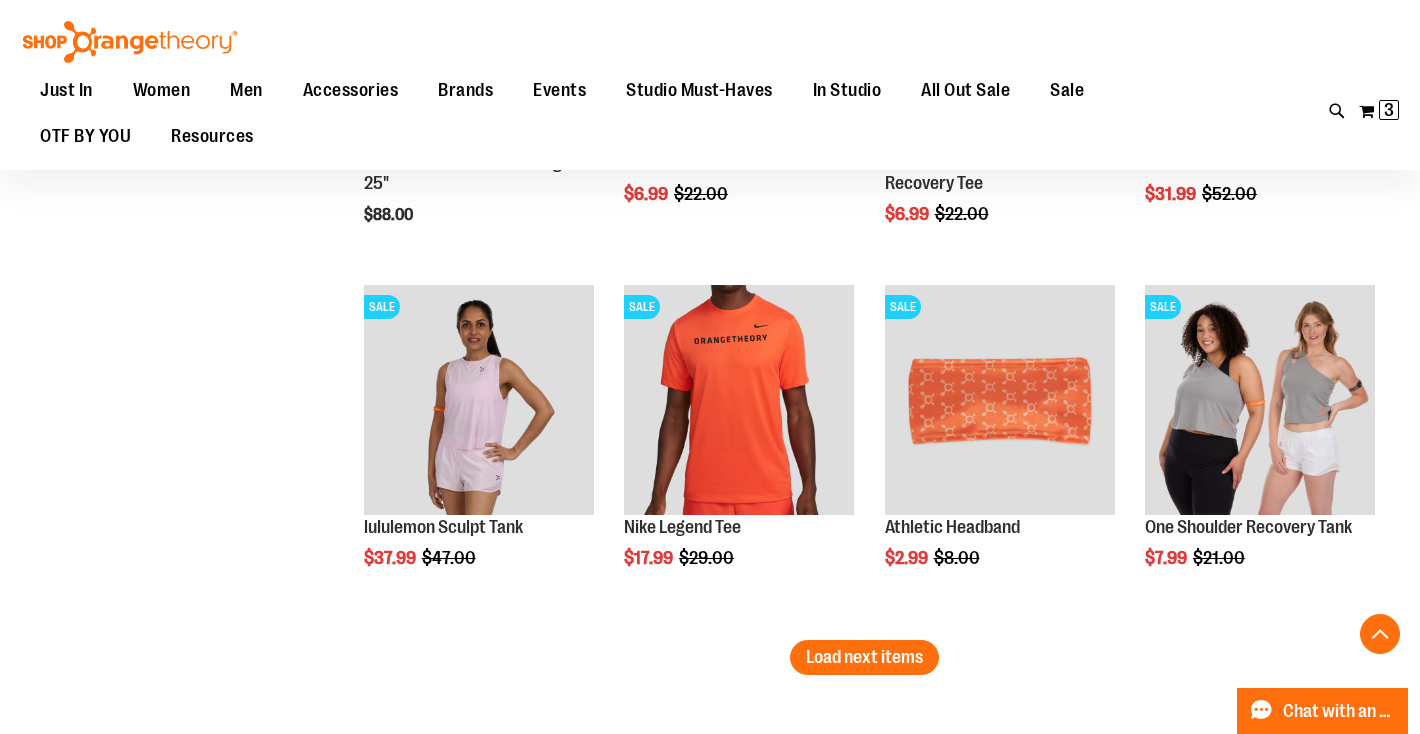 scroll, scrollTop: 11554, scrollLeft: 0, axis: vertical 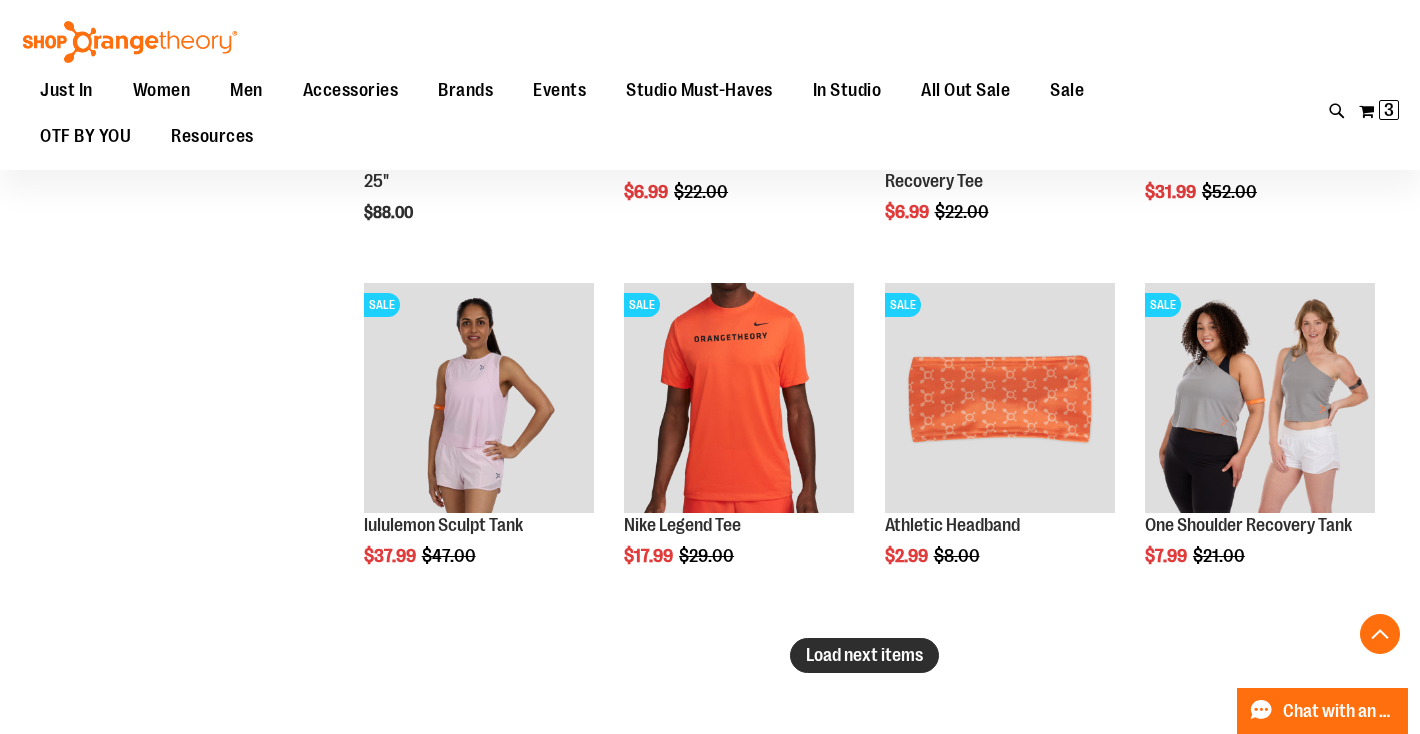 click on "Load next items" at bounding box center (864, 655) 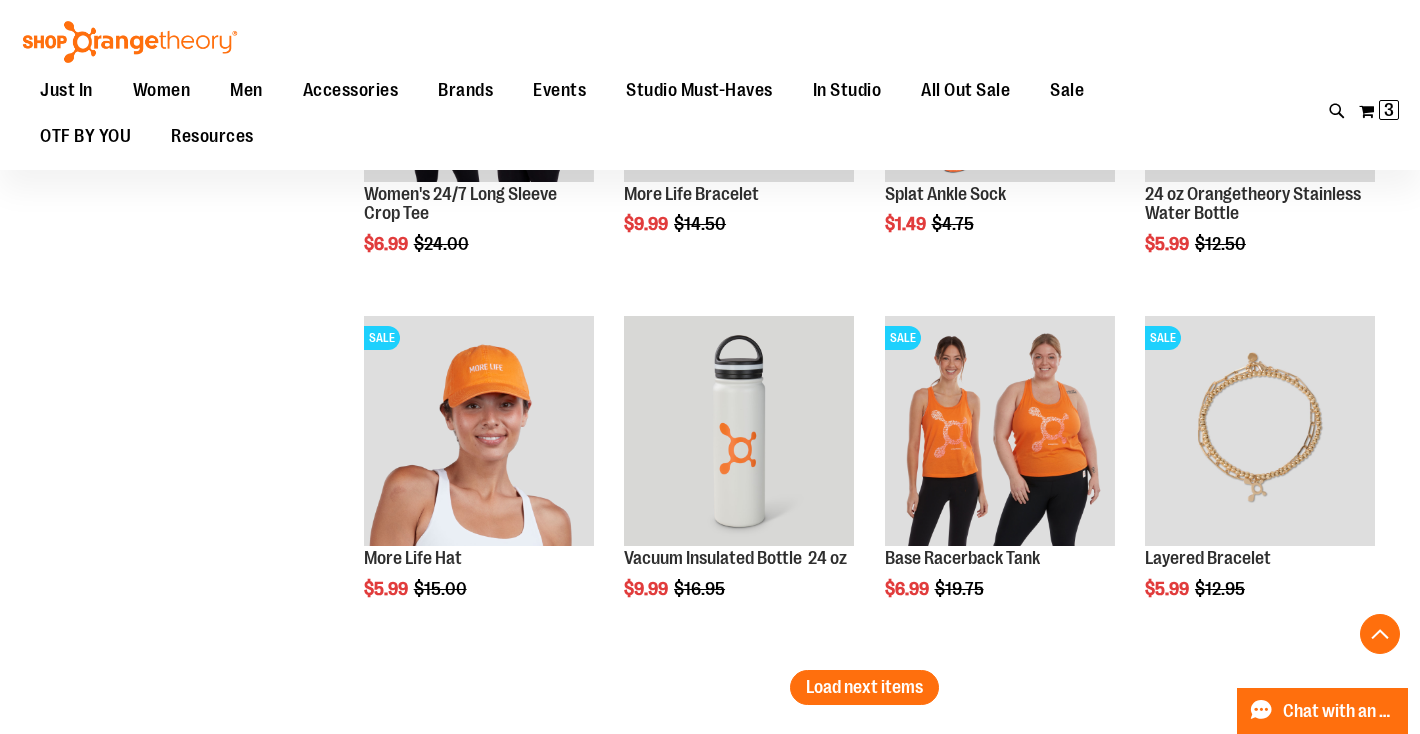 scroll, scrollTop: 12613, scrollLeft: 0, axis: vertical 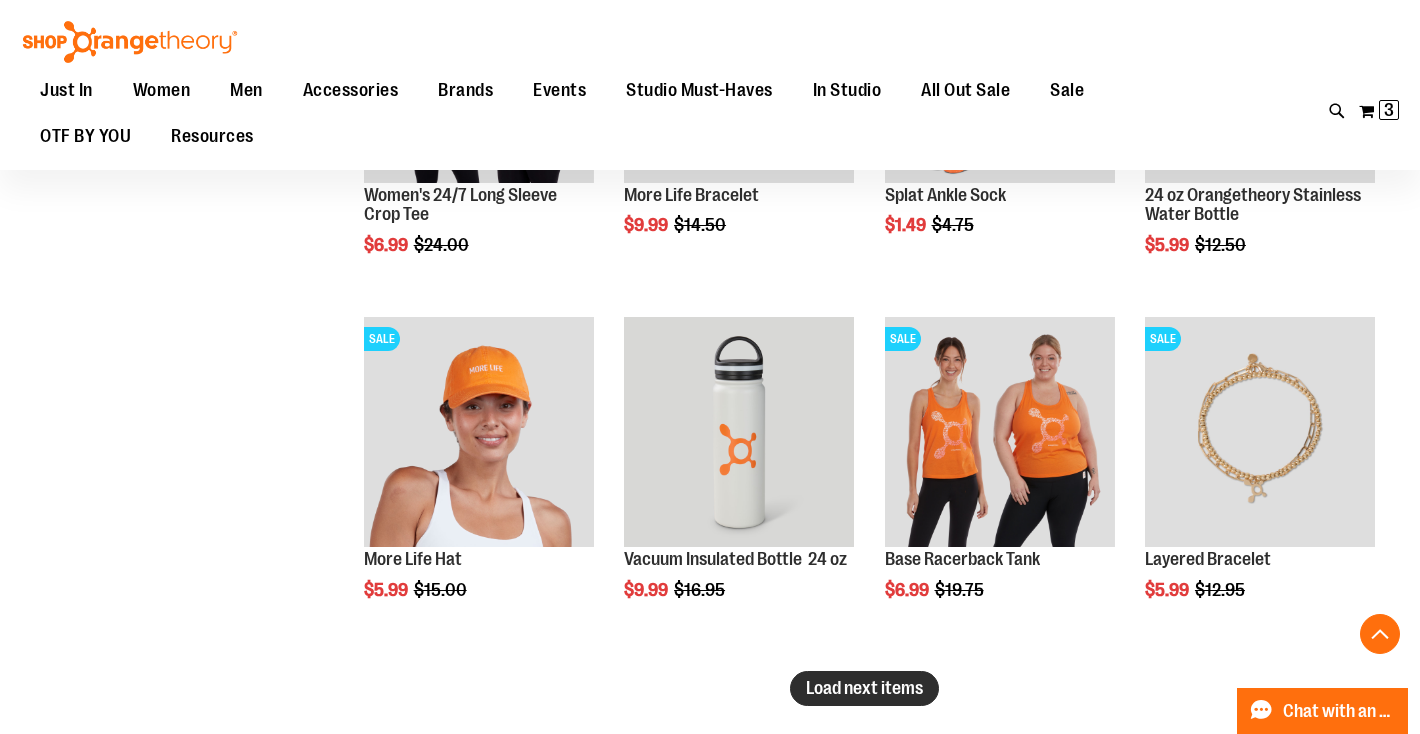 click on "Load next items" at bounding box center (864, 688) 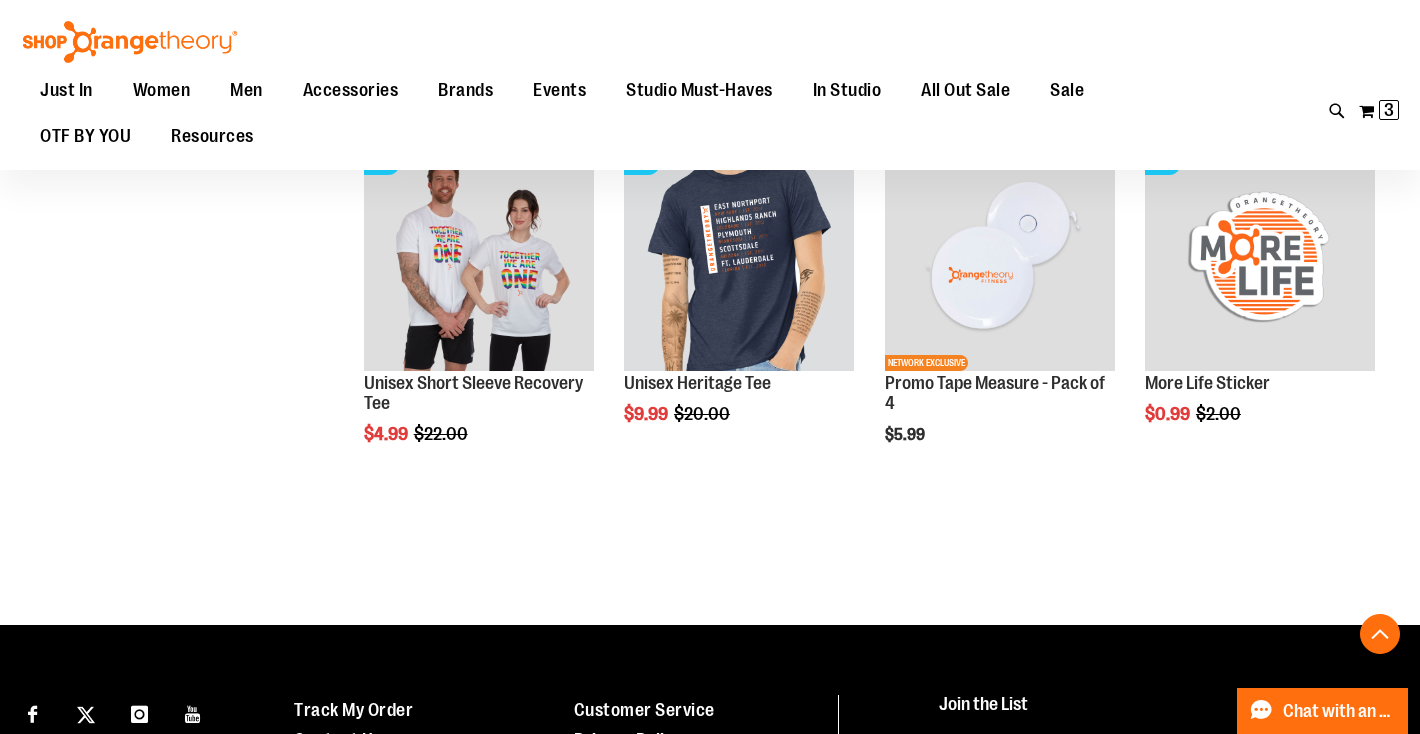 scroll, scrollTop: 13880, scrollLeft: 0, axis: vertical 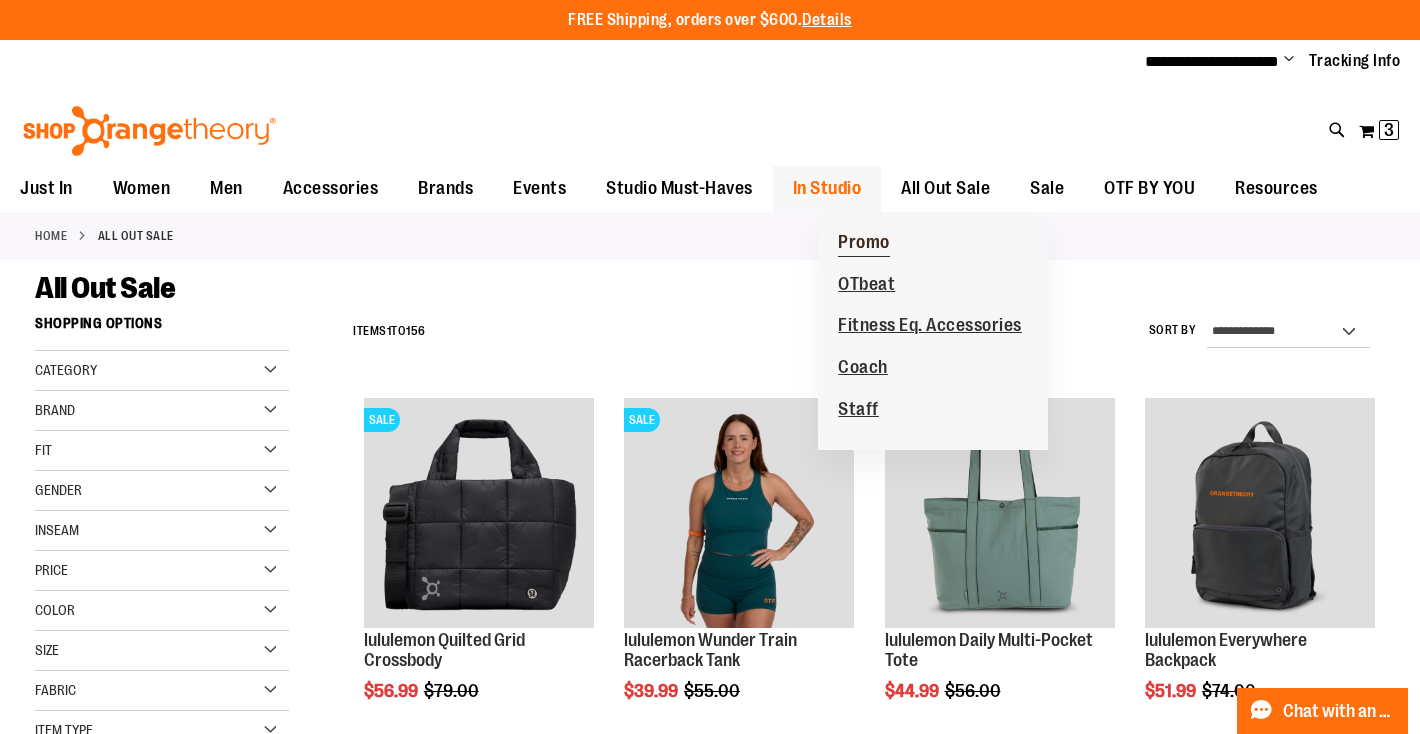 click on "Promo" at bounding box center (864, 244) 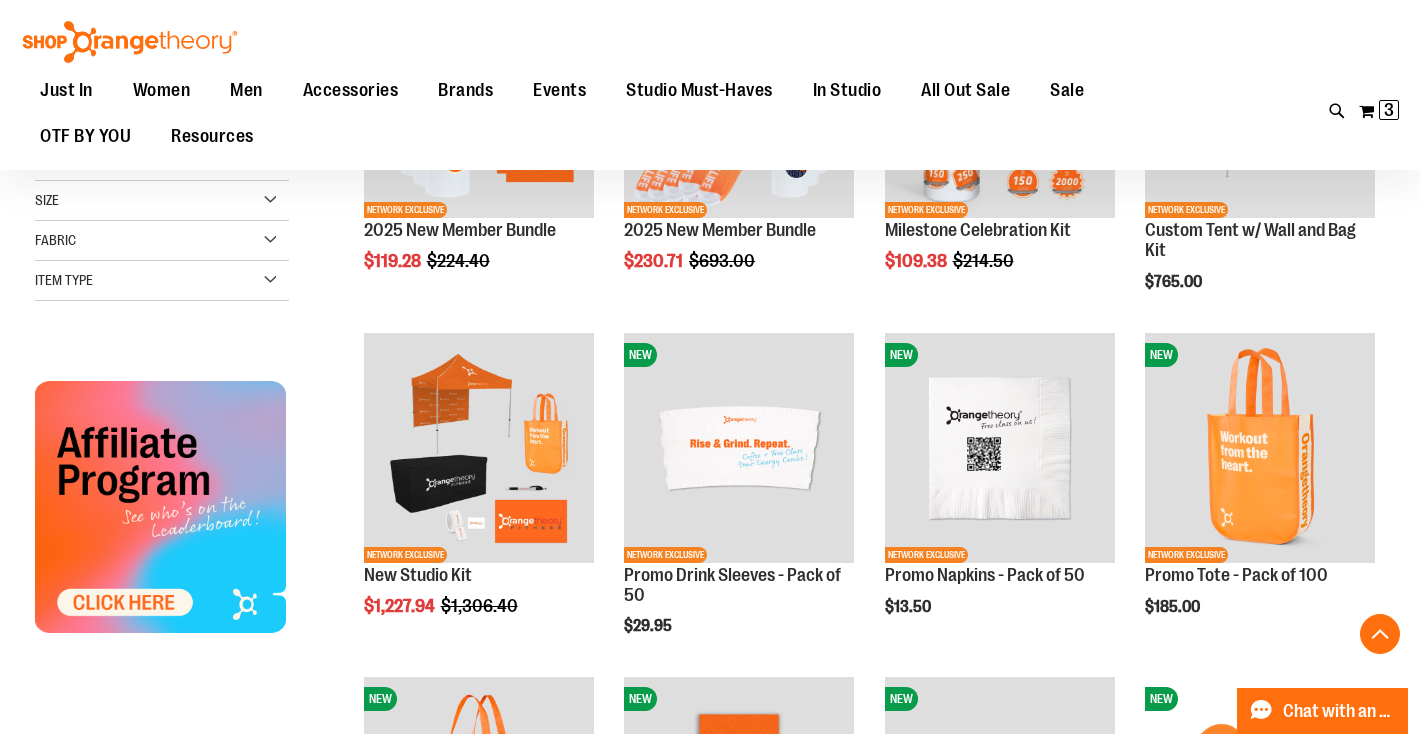 scroll, scrollTop: 491, scrollLeft: 0, axis: vertical 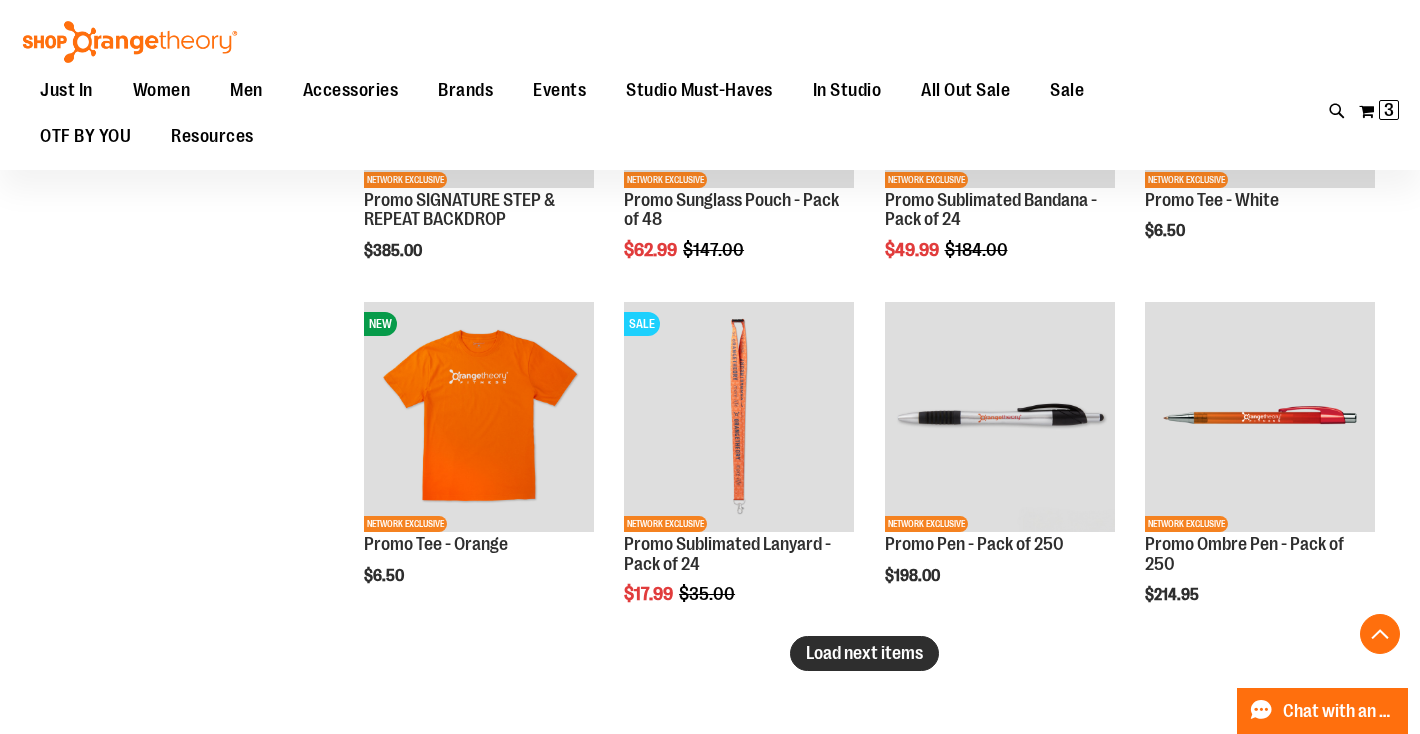 click on "Load next items" at bounding box center [864, 653] 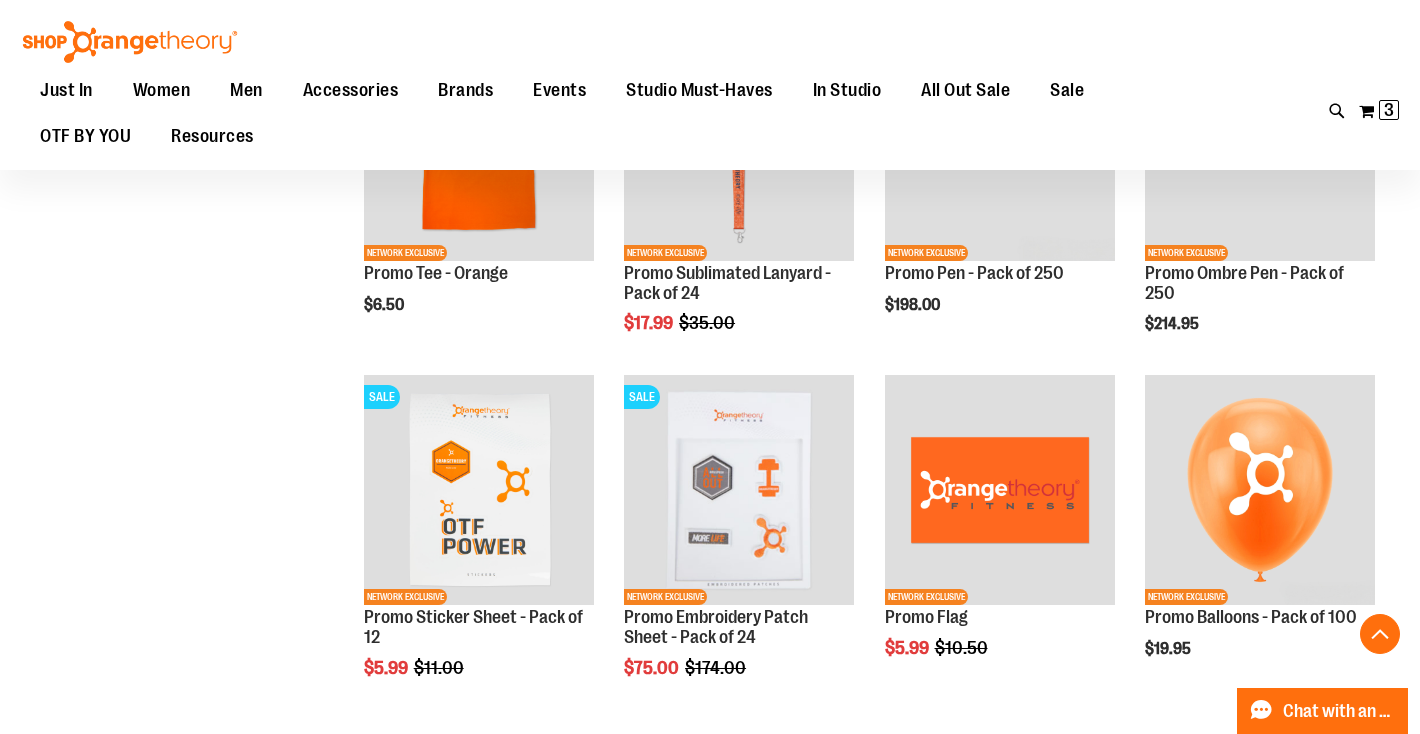 scroll, scrollTop: 3168, scrollLeft: 0, axis: vertical 